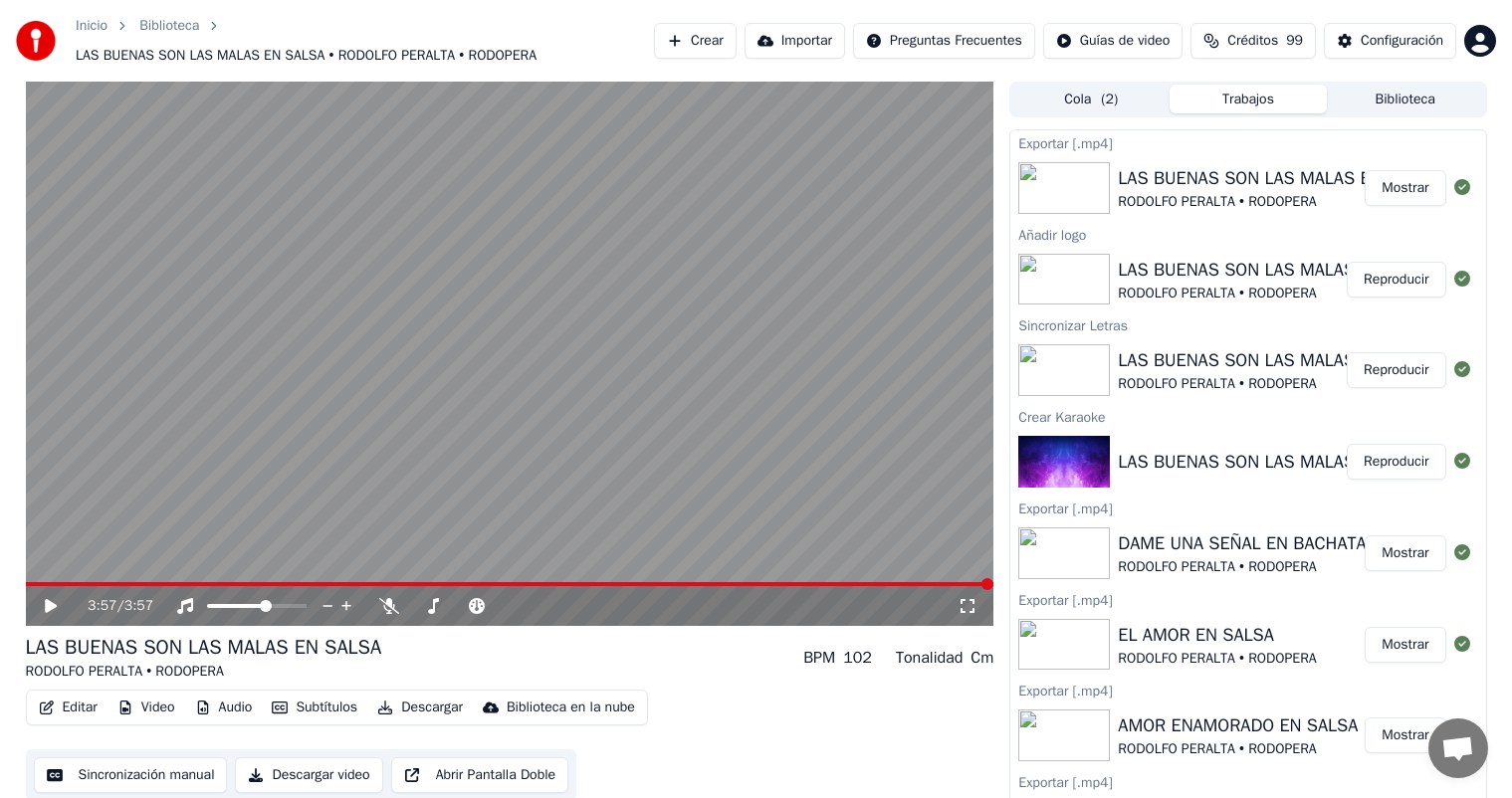 scroll, scrollTop: 0, scrollLeft: 0, axis: both 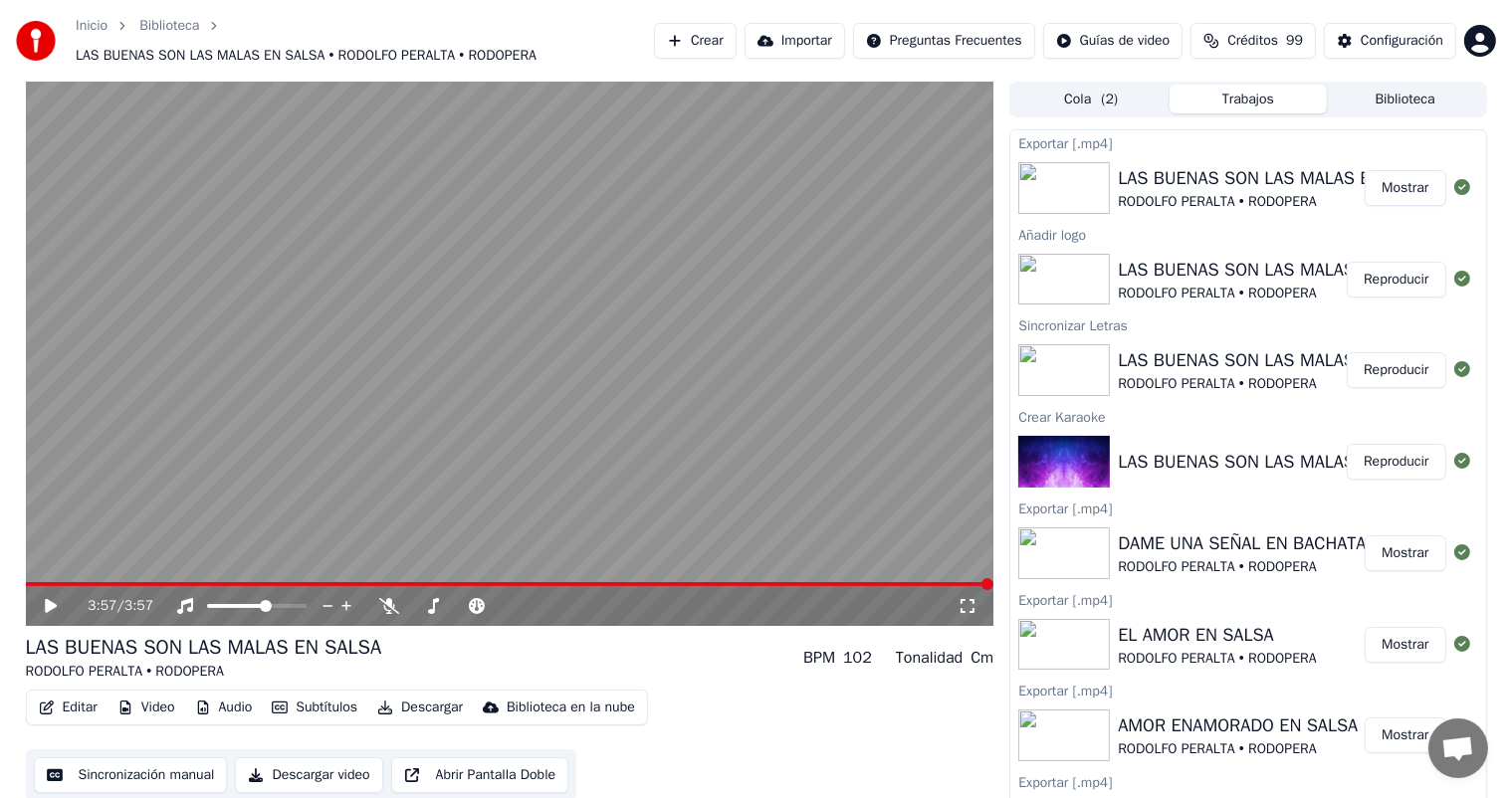 click 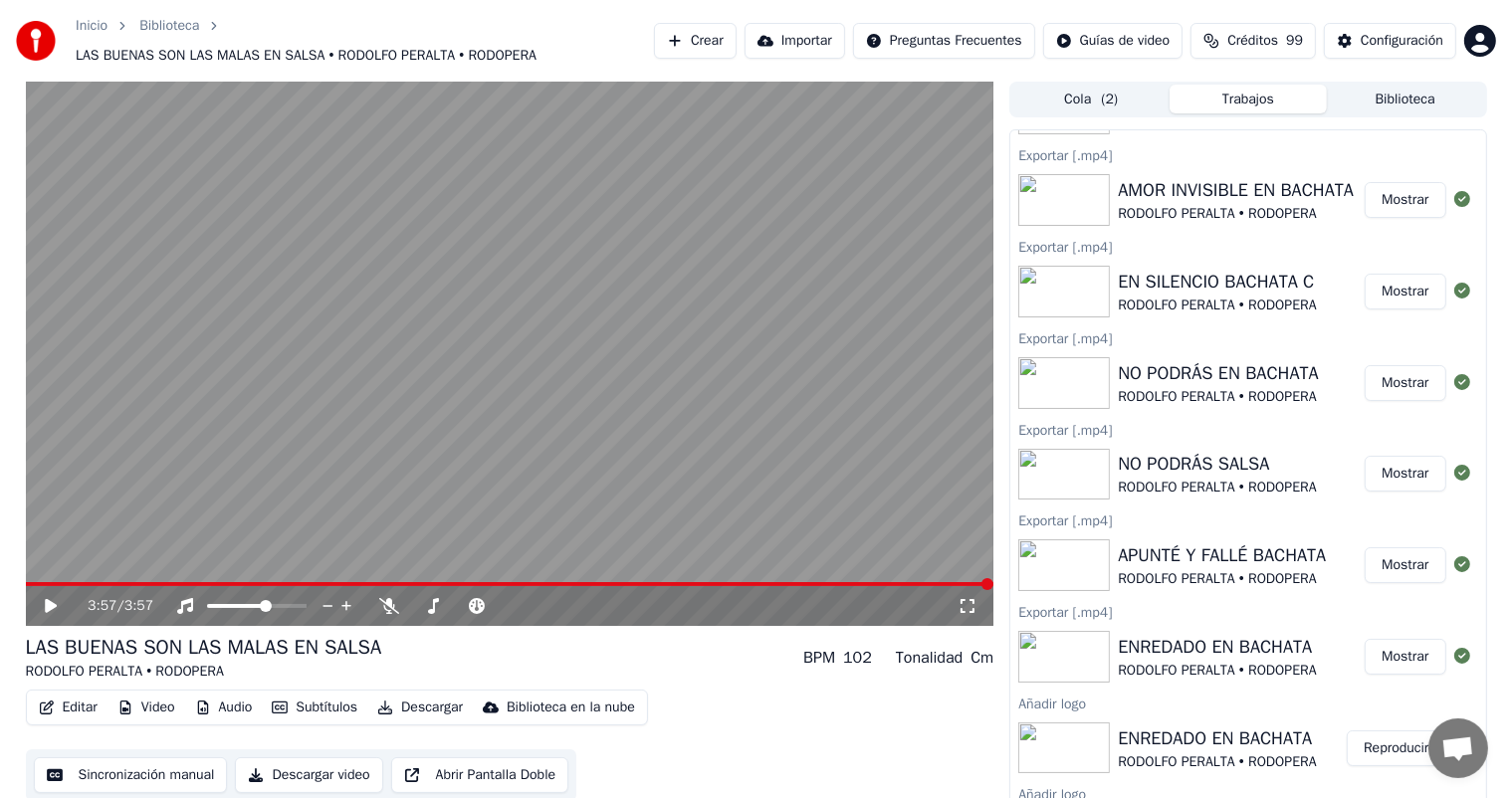 scroll, scrollTop: 1095, scrollLeft: 0, axis: vertical 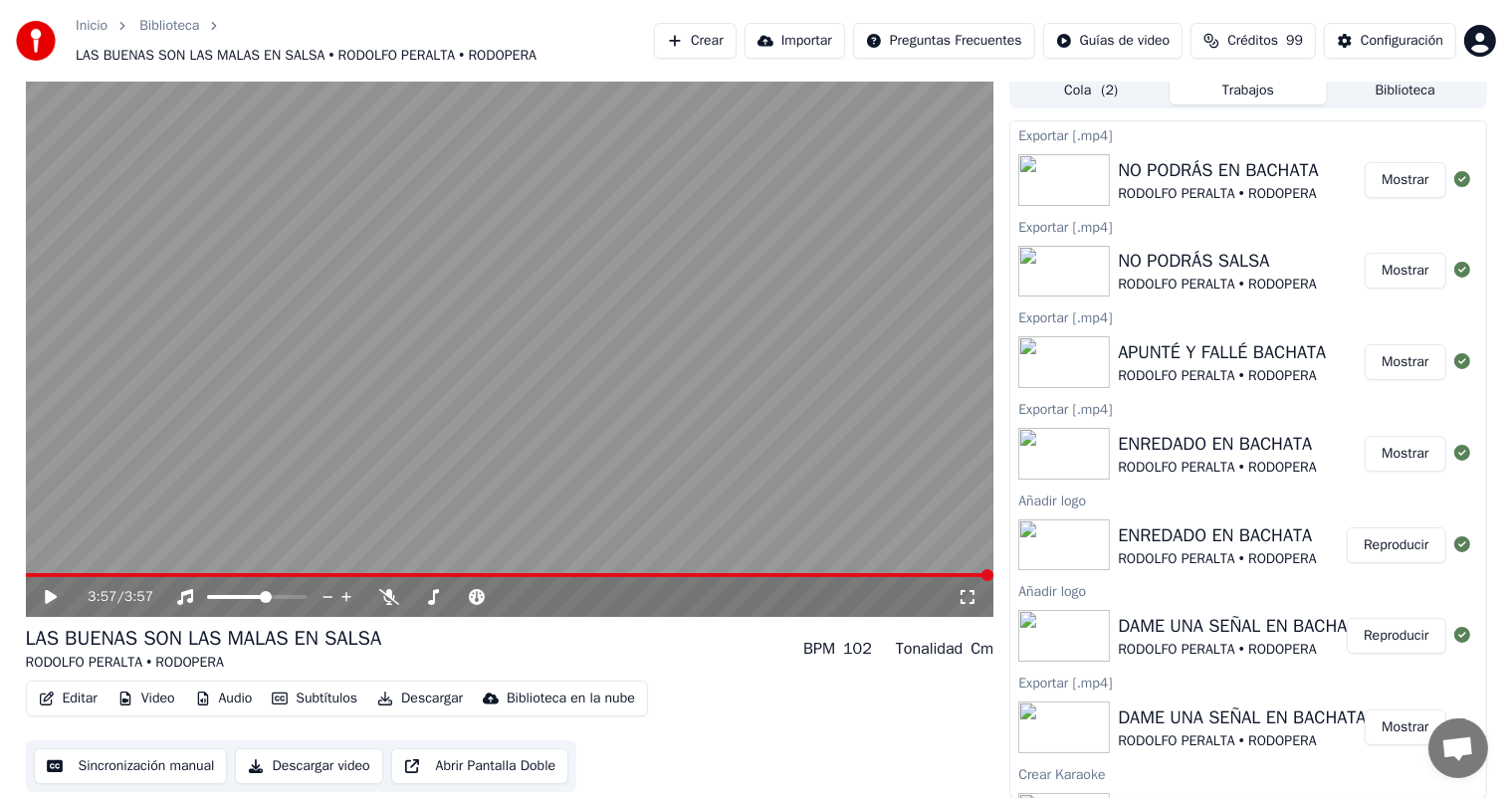 click on "Crear" at bounding box center [695, 41] 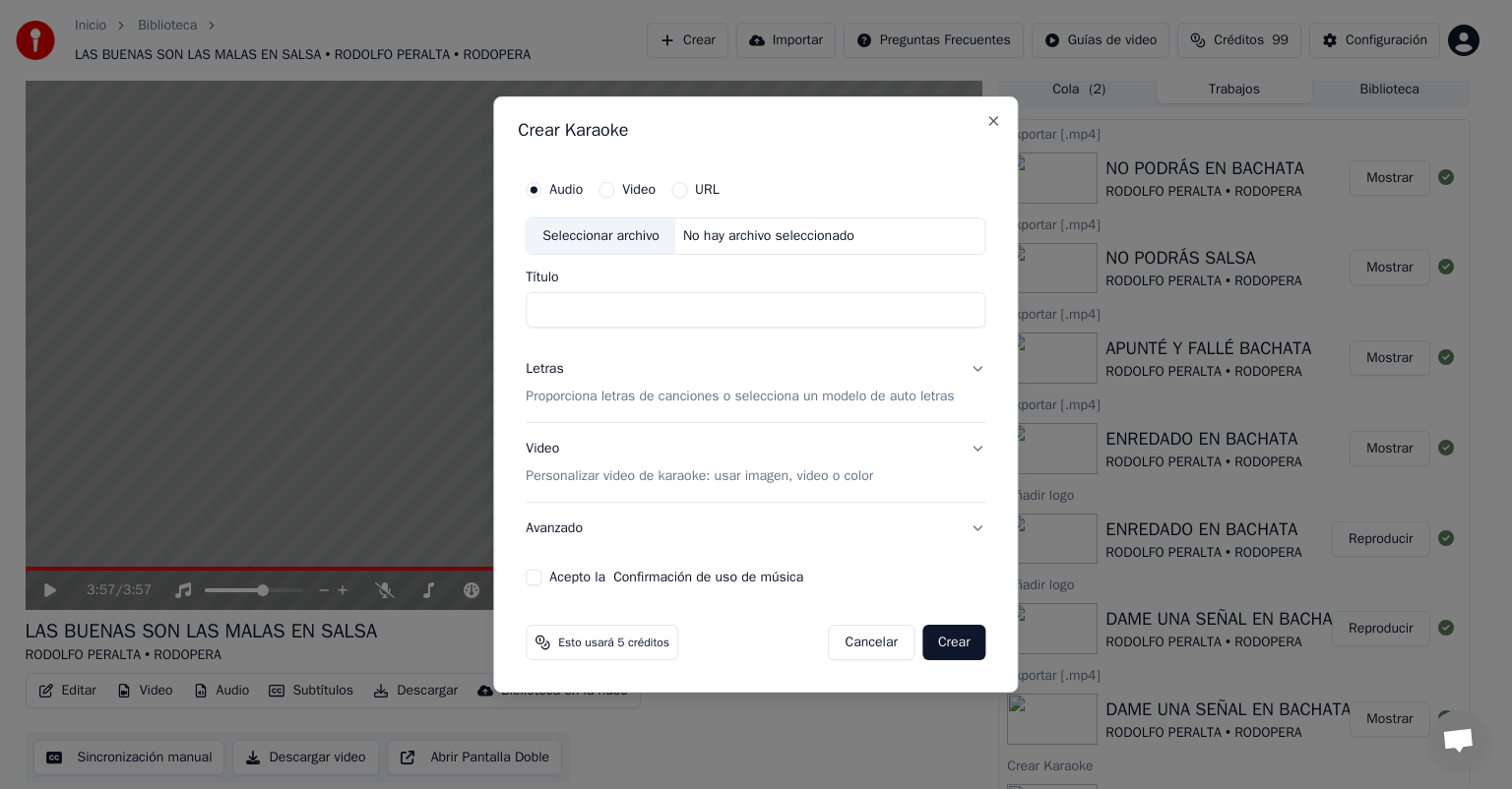 click on "Seleccionar archivo" at bounding box center (600, 236) 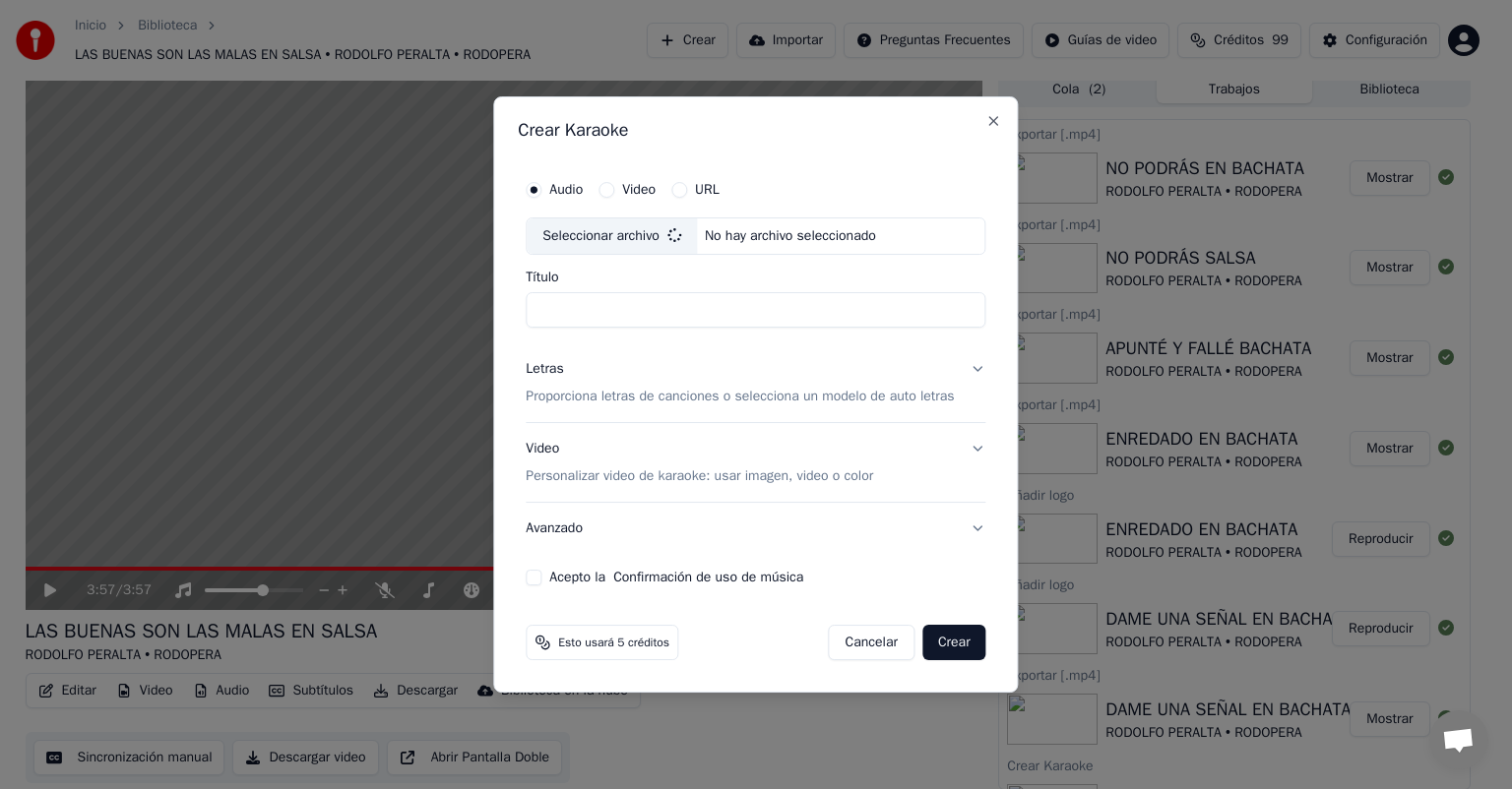 type on "**********" 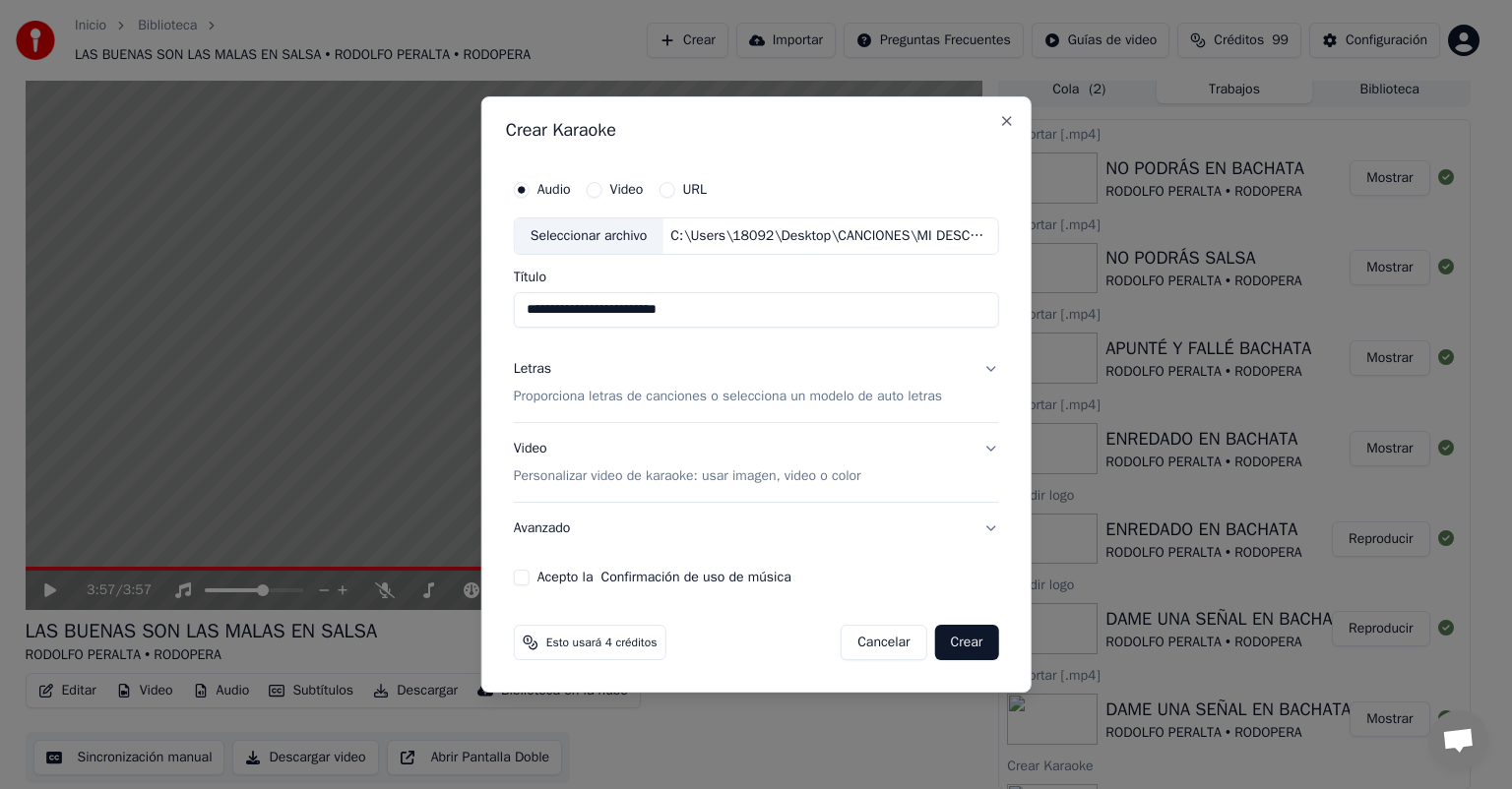 click on "Letras" at bounding box center (533, 369) 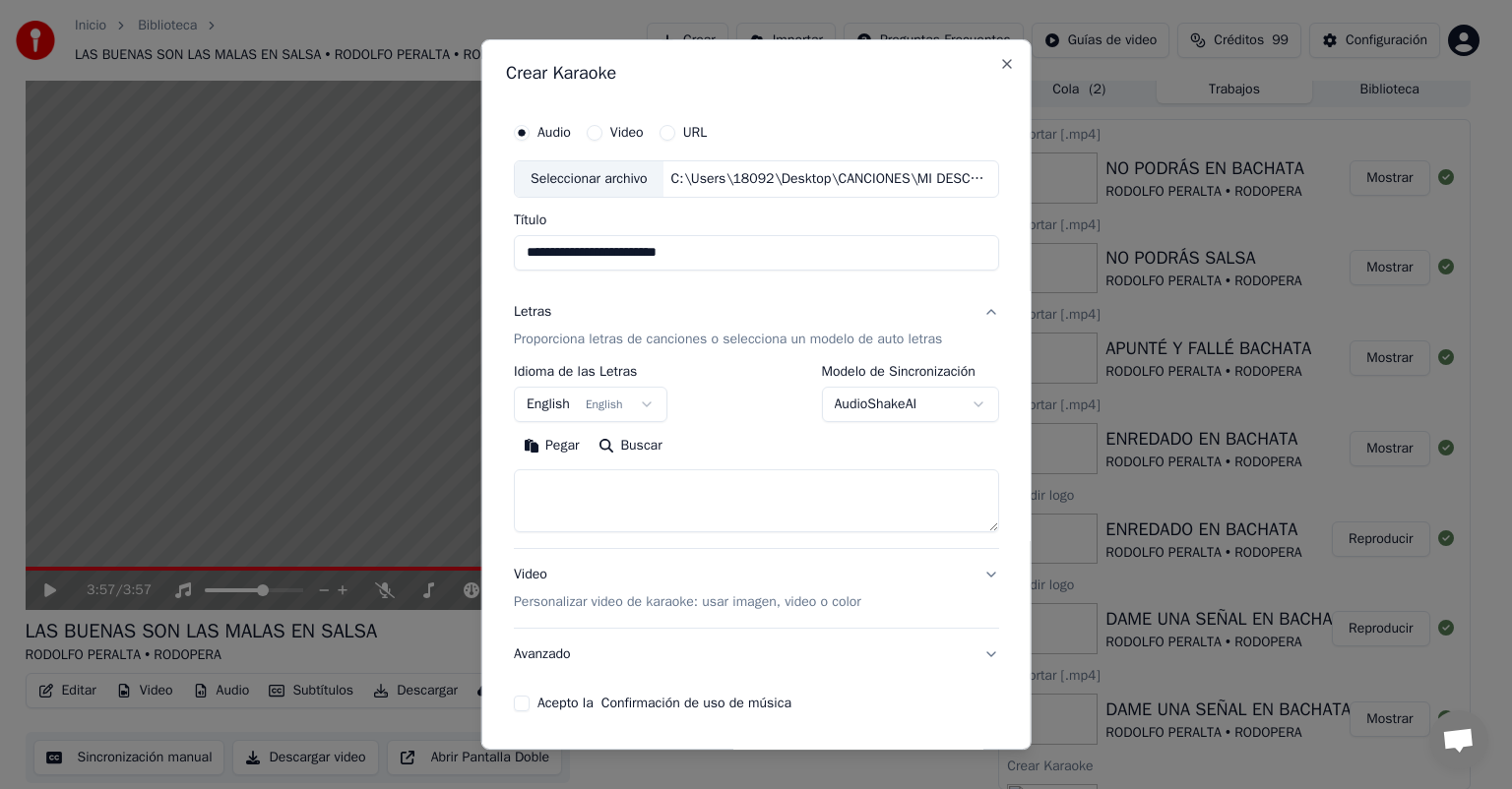 click on "Inicio Biblioteca LAS BUENAS SON LAS MALAS EN SALSA • RODOLFO PERALTA • RODOPERA Crear Importar Preguntas Frecuentes Guías de video Créditos 99 Configuración 3:57  /  3:57 LAS BUENAS SON LAS MALAS EN SALSA RODOLFO PERALTA • RODOPERA BPM 102 Tonalidad Cm Editar Video Audio Subtítulos Descargar Biblioteca en la nube Sincronización manual Descargar video Abrir Pantalla Doble Cola ( 2 ) Trabajos Biblioteca Exportar [.mp4] LAS BUENAS SON LAS MALAS EN SALSA RODOLFO PERALTA • RODOPERA Mostrar Añadir logo LAS BUENAS SON LAS MALAS EN SALSA RODOLFO PERALTA • RODOPERA Reproducir Sincronizar Letras LAS BUENAS SON LAS MALAS EN SALSA RODOLFO PERALTA • RODOPERA Reproducir Crear Karaoke LAS BUENAS SON LAS MALAS (2) SALSA FINAL FINAL 1 Reproducir Exportar [.mp4] DAME UNA SEÑAL EN BACHATA RODOLFO PERALTA • RODOPERA Mostrar Exportar [.mp4] EL AMOR EN SALSA RODOLFO PERALTA • RODOPERA Mostrar Exportar [.mp4] AMOR ENAMORADO EN SALSA RODOLFO PERALTA • RODOPERA Mostrar Exportar [.mp4] AMOR ENAMORADO EN SALSA" at bounding box center [747, 386] 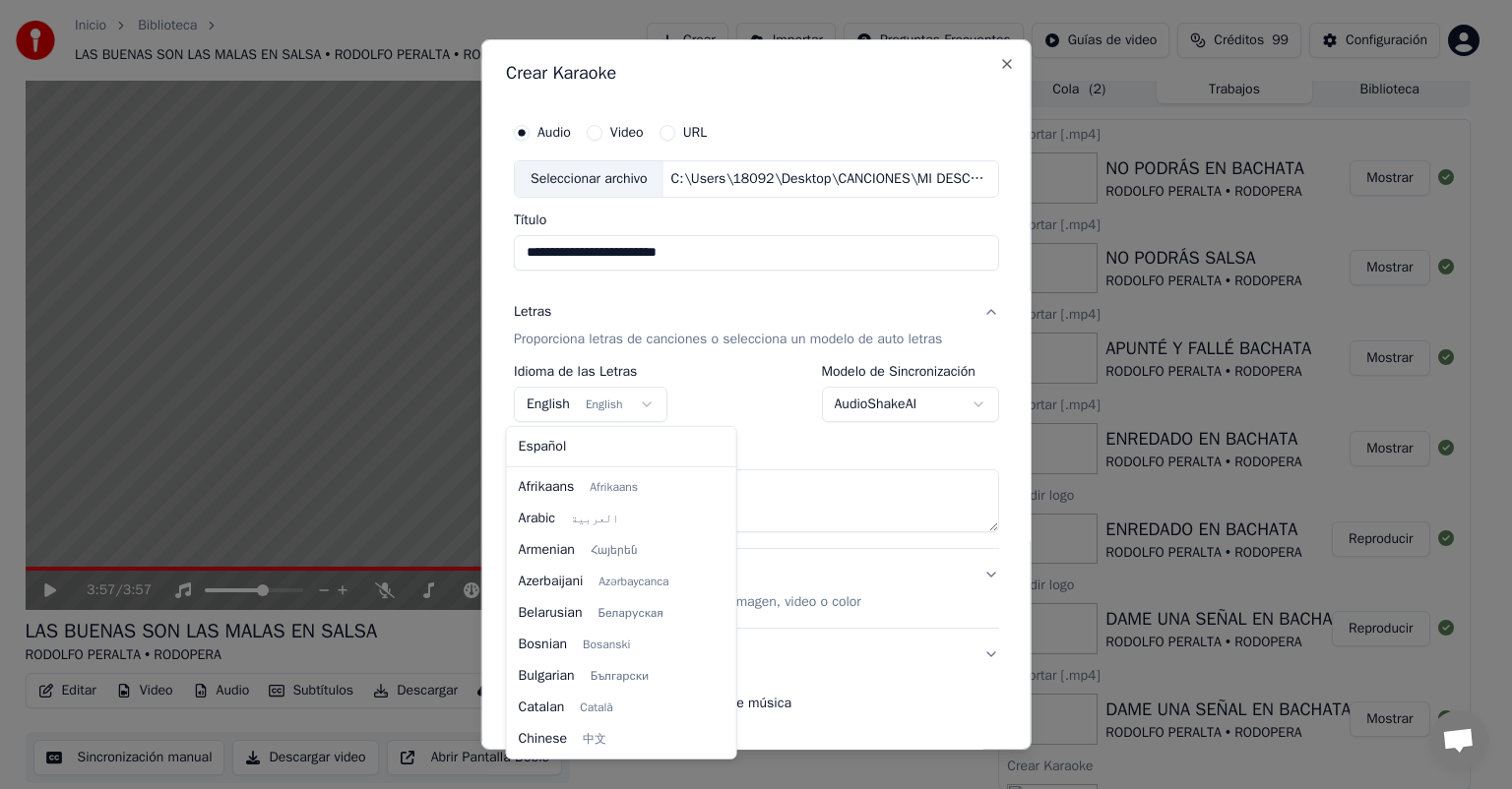 scroll, scrollTop: 157, scrollLeft: 0, axis: vertical 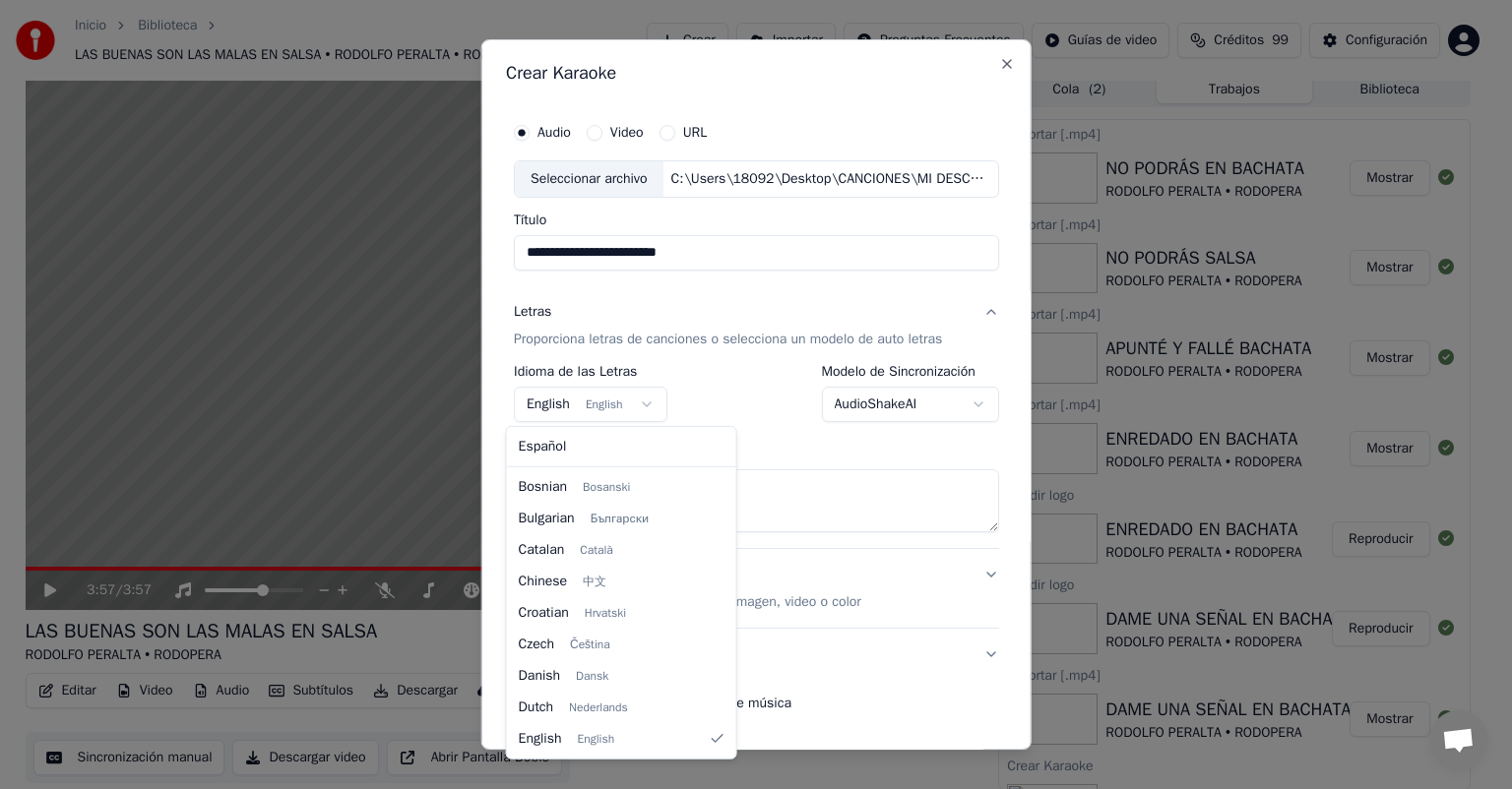 select on "**" 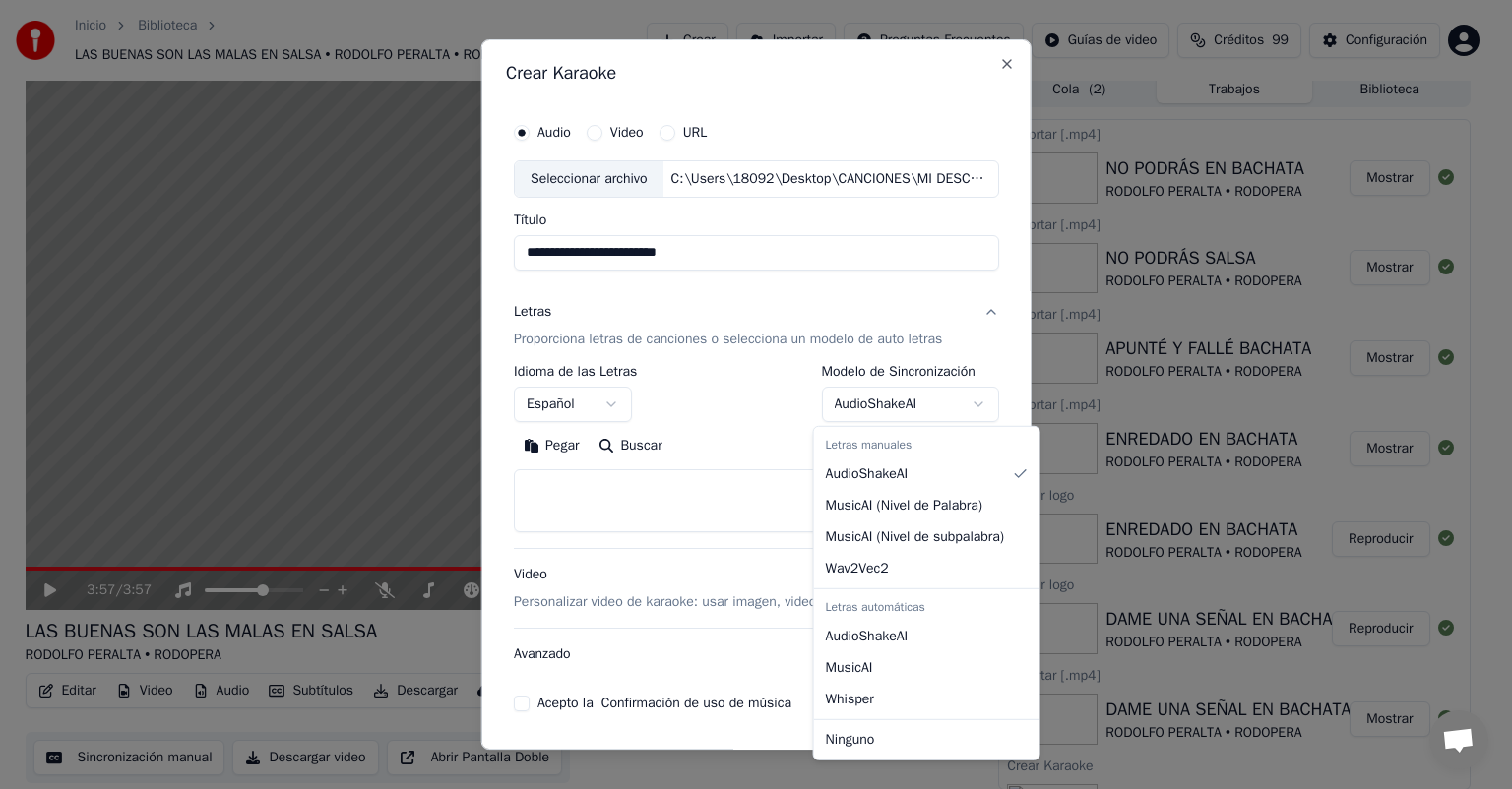 click on "Inicio Biblioteca LAS BUENAS SON LAS MALAS EN SALSA • RODOLFO PERALTA • RODOPERA Crear Importar Preguntas Frecuentes Guías de video Créditos 99 Configuración 3:57  /  3:57 LAS BUENAS SON LAS MALAS EN SALSA RODOLFO PERALTA • RODOPERA BPM 102 Tonalidad Cm Editar Video Audio Subtítulos Descargar Biblioteca en la nube Sincronización manual Descargar video Abrir Pantalla Doble Cola ( 2 ) Trabajos Biblioteca Exportar [.mp4] LAS BUENAS SON LAS MALAS EN SALSA RODOLFO PERALTA • RODOPERA Mostrar Añadir logo LAS BUENAS SON LAS MALAS EN SALSA RODOLFO PERALTA • RODOPERA Reproducir Sincronizar Letras LAS BUENAS SON LAS MALAS EN SALSA RODOLFO PERALTA • RODOPERA Reproducir Crear Karaoke LAS BUENAS SON LAS MALAS (2) SALSA FINAL FINAL 1 Reproducir Exportar [.mp4] DAME UNA SEÑAL EN BACHATA RODOLFO PERALTA • RODOPERA Mostrar Exportar [.mp4] EL AMOR EN SALSA RODOLFO PERALTA • RODOPERA Mostrar Exportar [.mp4] AMOR ENAMORADO EN SALSA RODOLFO PERALTA • RODOPERA Mostrar Exportar [.mp4] AMOR ENAMORADO EN SALSA" at bounding box center (747, 386) 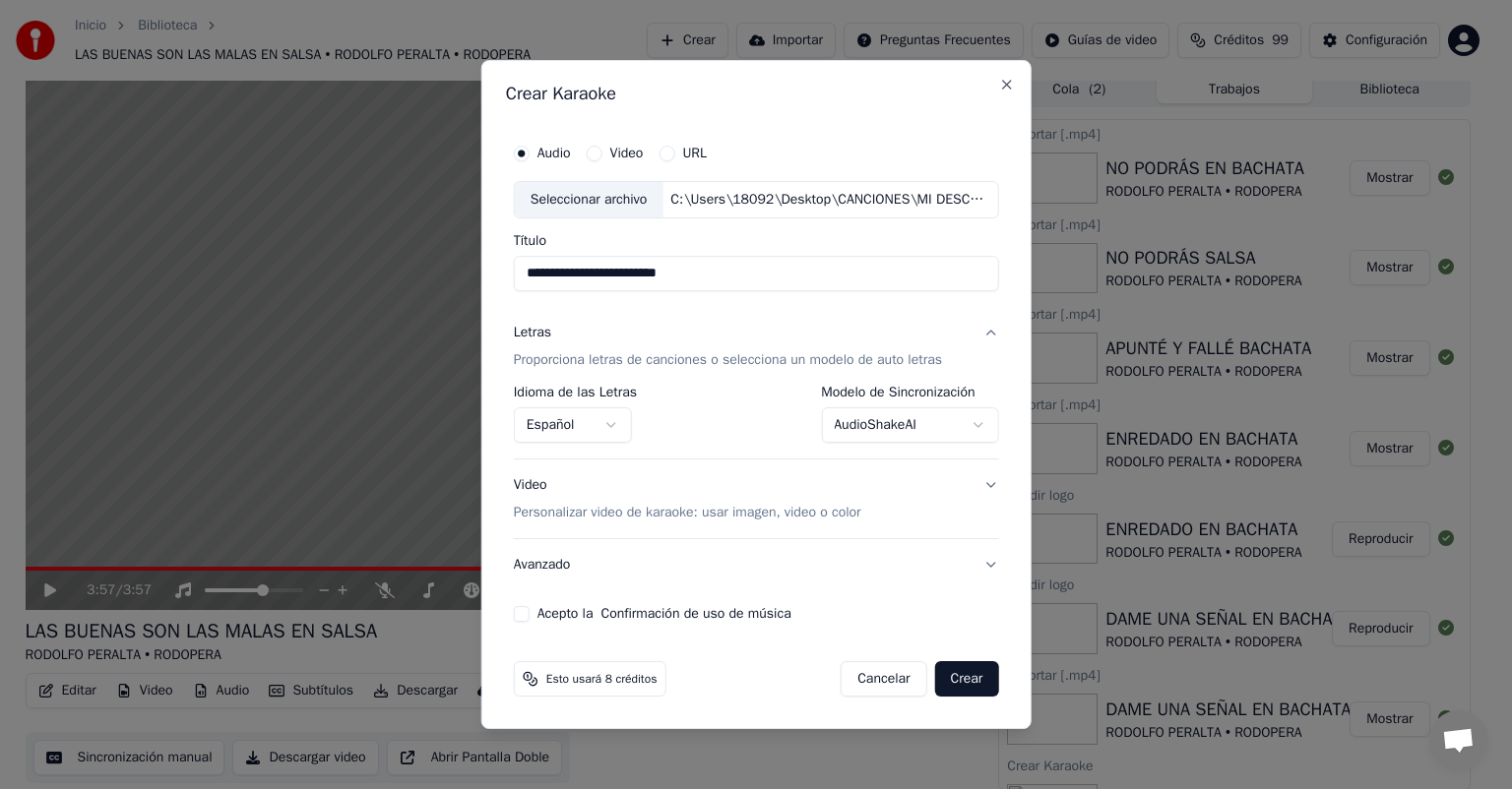 click on "Personalizar video de karaoke: usar imagen, video o color" at bounding box center (687, 513) 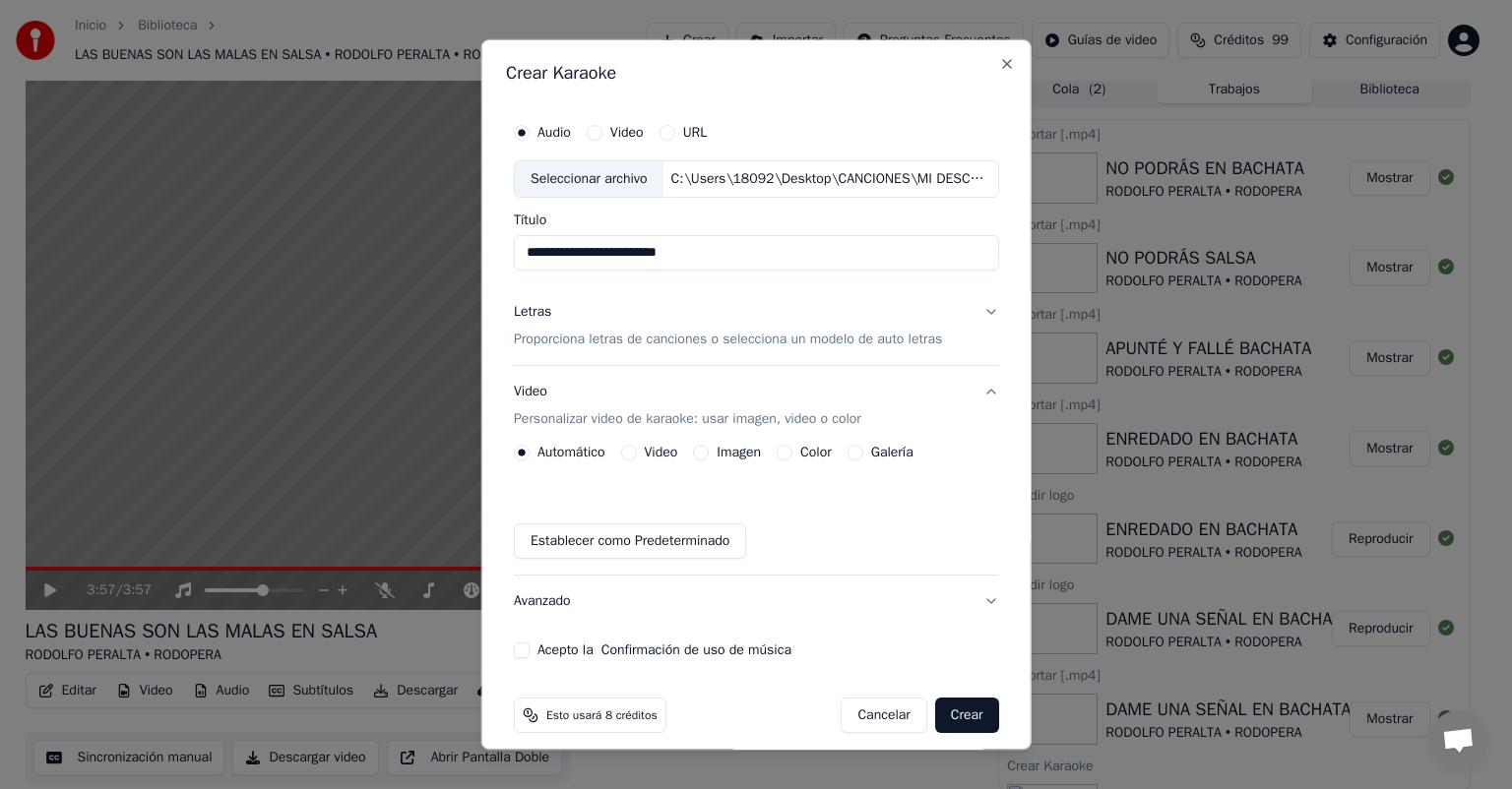 click on "Galería" at bounding box center (891, 453) 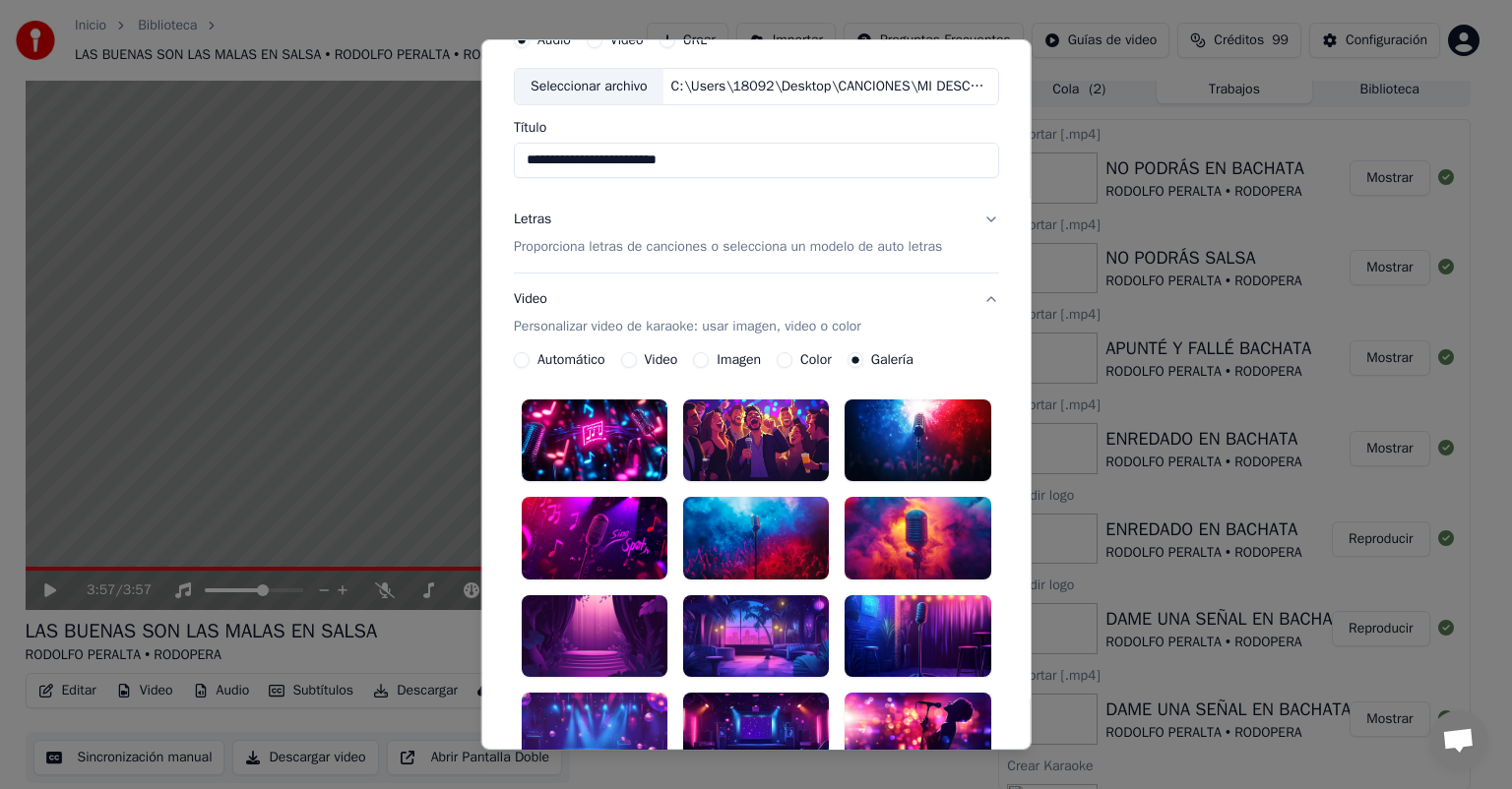 scroll, scrollTop: 197, scrollLeft: 0, axis: vertical 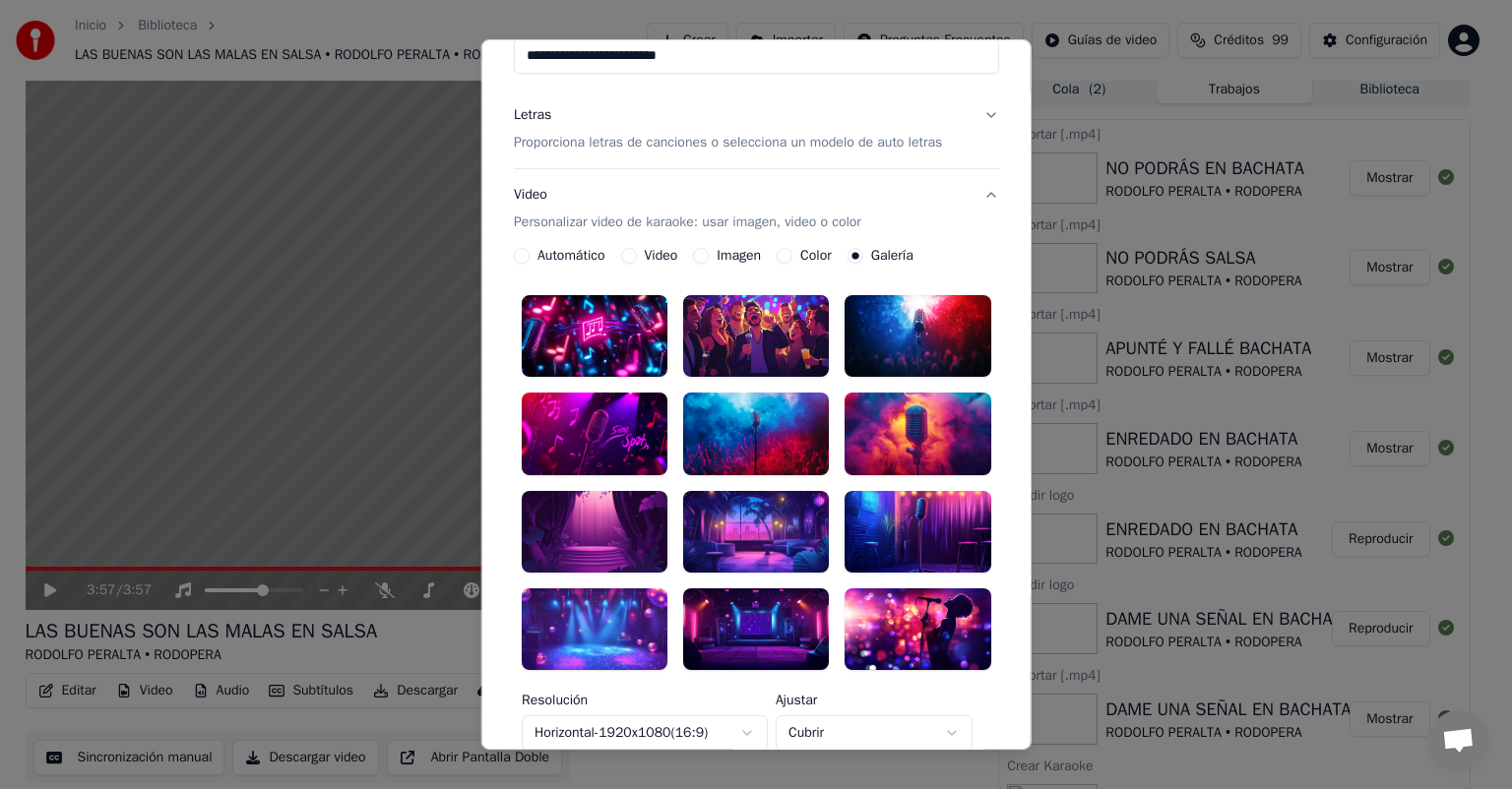 click at bounding box center [756, 629] 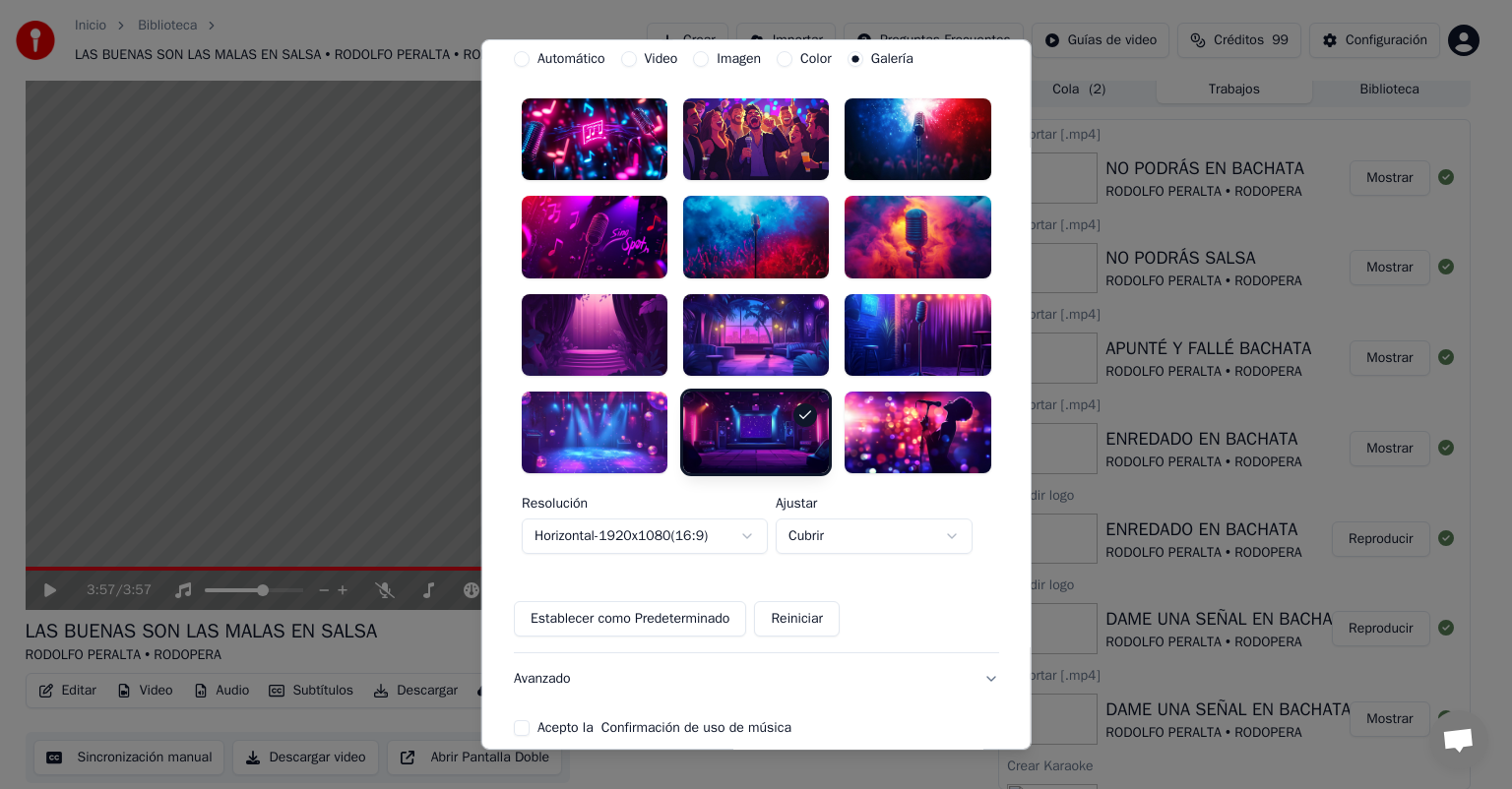 scroll, scrollTop: 486, scrollLeft: 0, axis: vertical 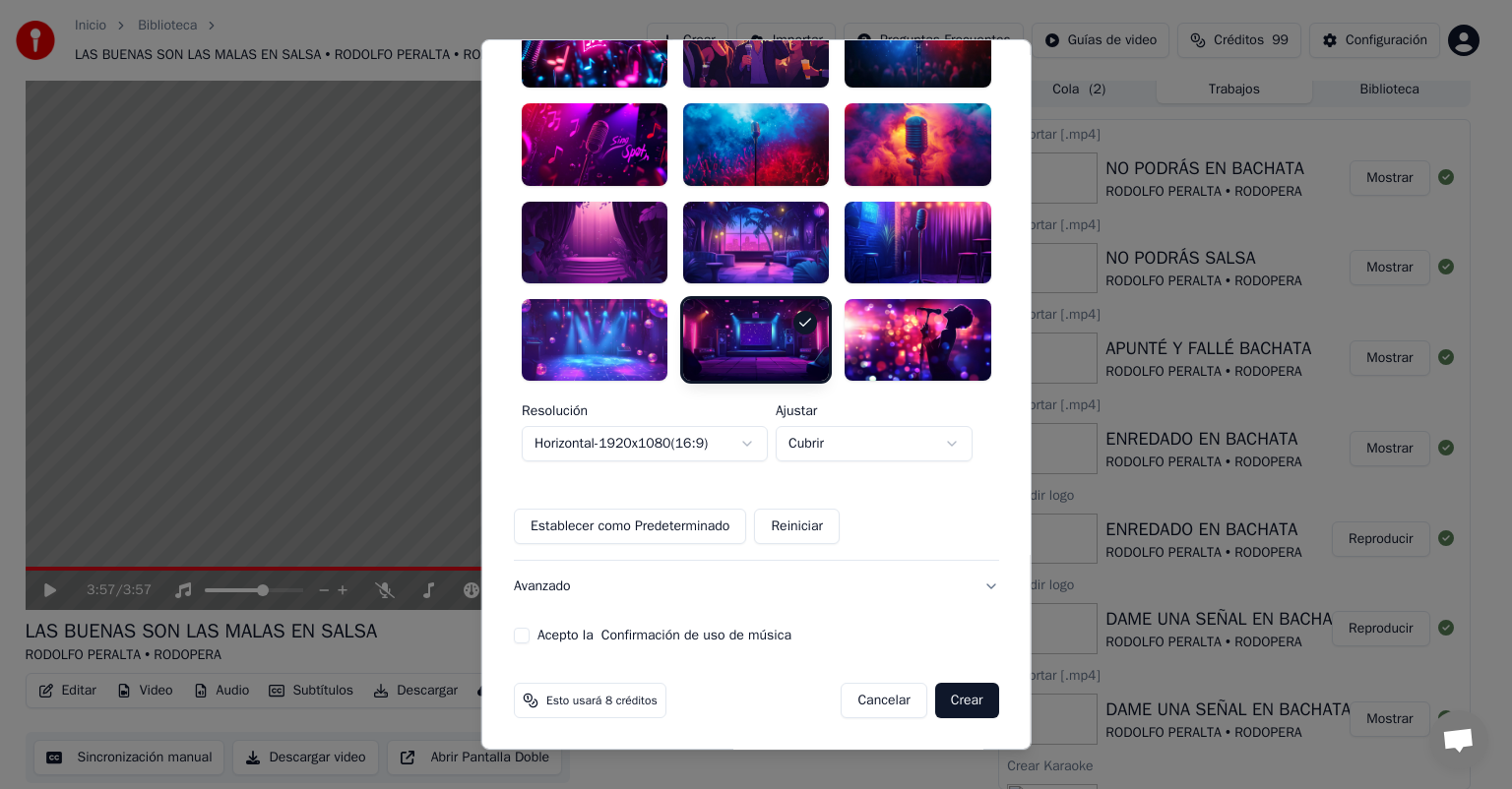 click on "Inicio Biblioteca LAS BUENAS SON LAS MALAS EN SALSA • RODOLFO PERALTA • RODOPERA Crear Importar Preguntas Frecuentes Guías de video Créditos 99 Configuración 3:57  /  3:57 LAS BUENAS SON LAS MALAS EN SALSA RODOLFO PERALTA • RODOPERA BPM 102 Tonalidad Cm Editar Video Audio Subtítulos Descargar Biblioteca en la nube Sincronización manual Descargar video Abrir Pantalla Doble Cola ( 2 ) Trabajos Biblioteca Exportar [.mp4] LAS BUENAS SON LAS MALAS EN SALSA RODOLFO PERALTA • RODOPERA Mostrar Añadir logo LAS BUENAS SON LAS MALAS EN SALSA RODOLFO PERALTA • RODOPERA Reproducir Sincronizar Letras LAS BUENAS SON LAS MALAS EN SALSA RODOLFO PERALTA • RODOPERA Reproducir Crear Karaoke LAS BUENAS SON LAS MALAS (2) SALSA FINAL FINAL 1 Reproducir Exportar [.mp4] DAME UNA SEÑAL EN BACHATA RODOLFO PERALTA • RODOPERA Mostrar Exportar [.mp4] EL AMOR EN SALSA RODOLFO PERALTA • RODOPERA Mostrar Exportar [.mp4] AMOR ENAMORADO EN SALSA RODOLFO PERALTA • RODOPERA Mostrar Exportar [.mp4] AMOR ENAMORADO EN SALSA" at bounding box center (747, 386) 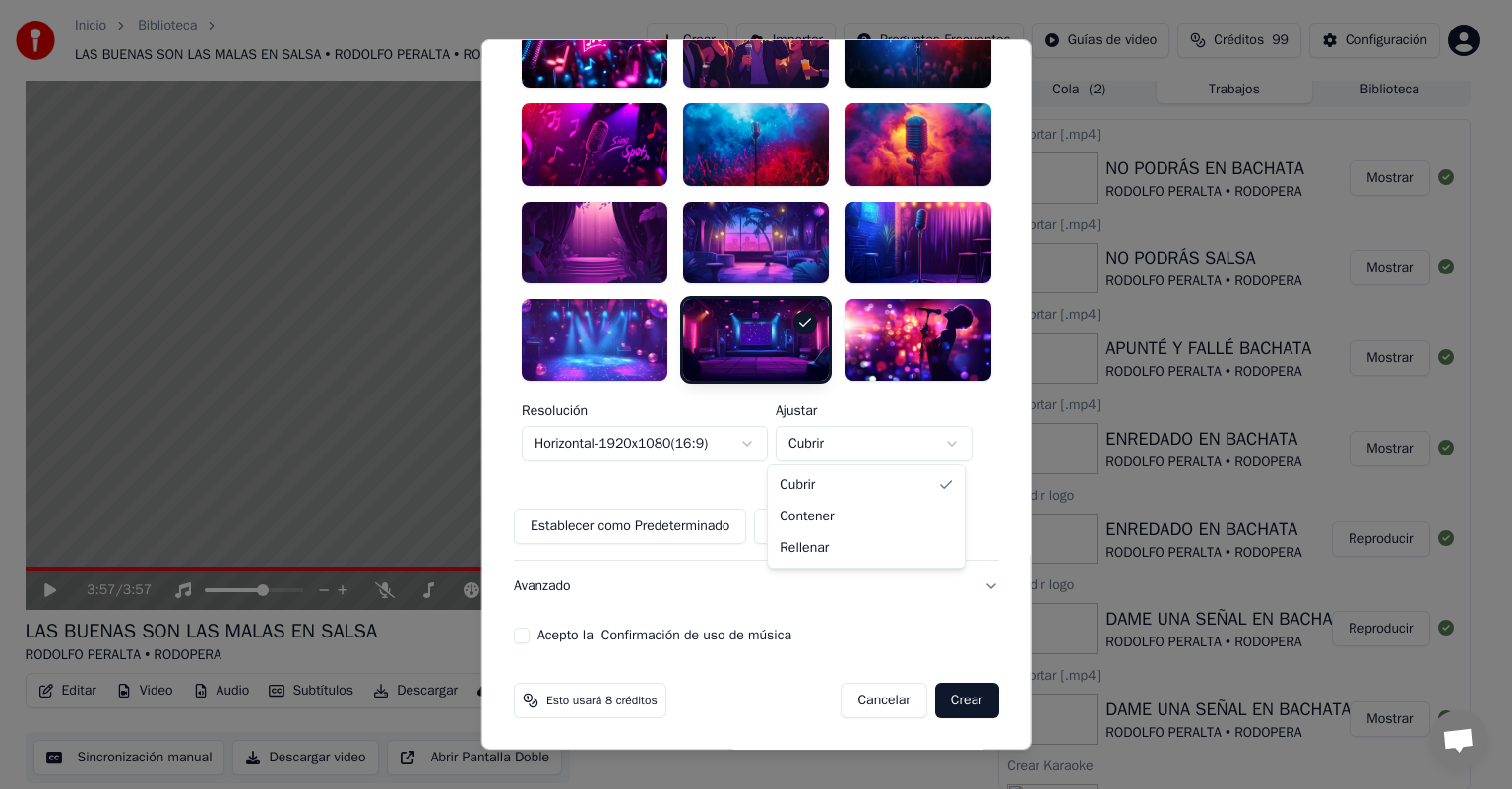 select on "****" 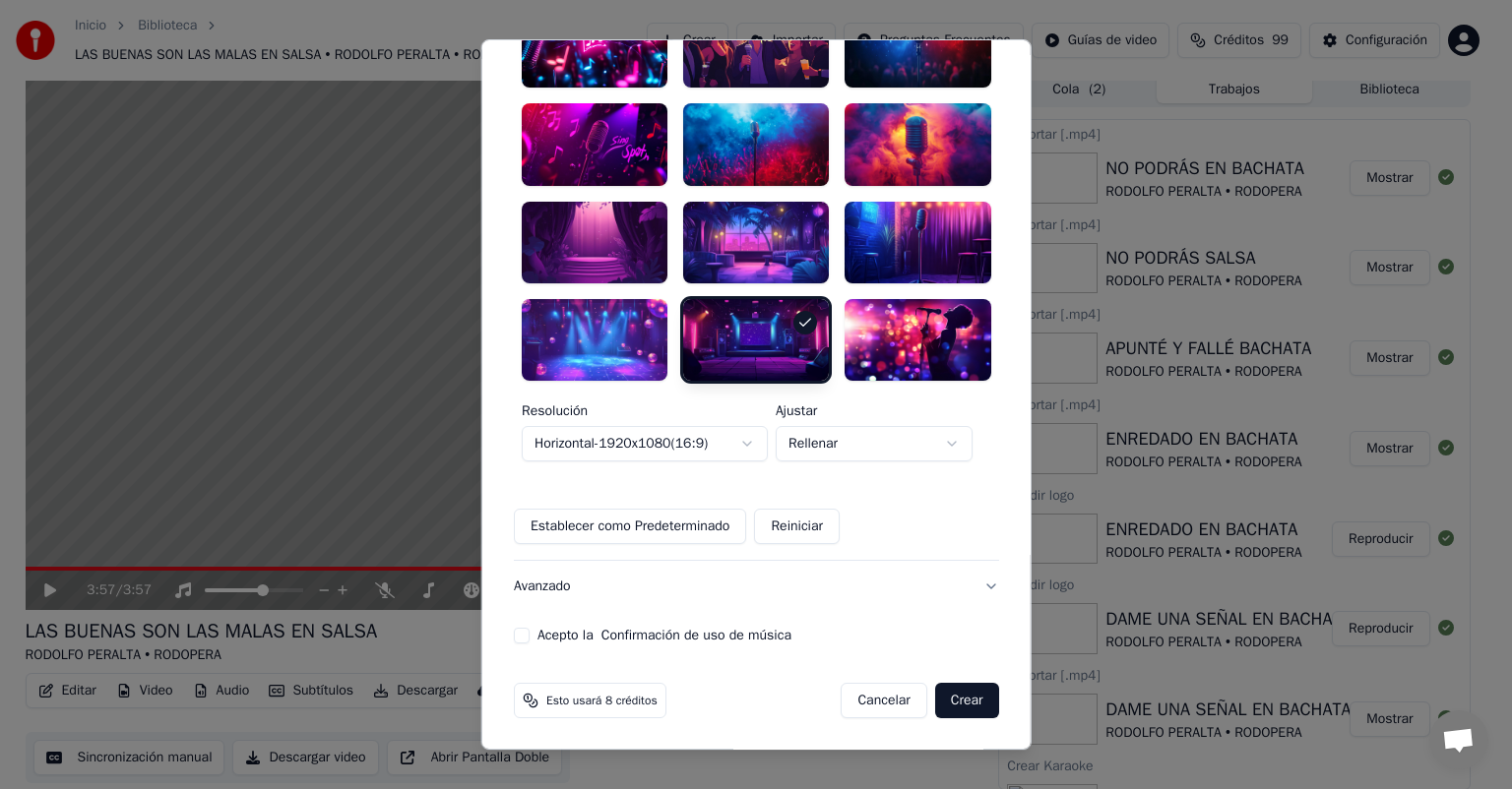 click on "Acepto la   Confirmación de uso de música" at bounding box center [522, 636] 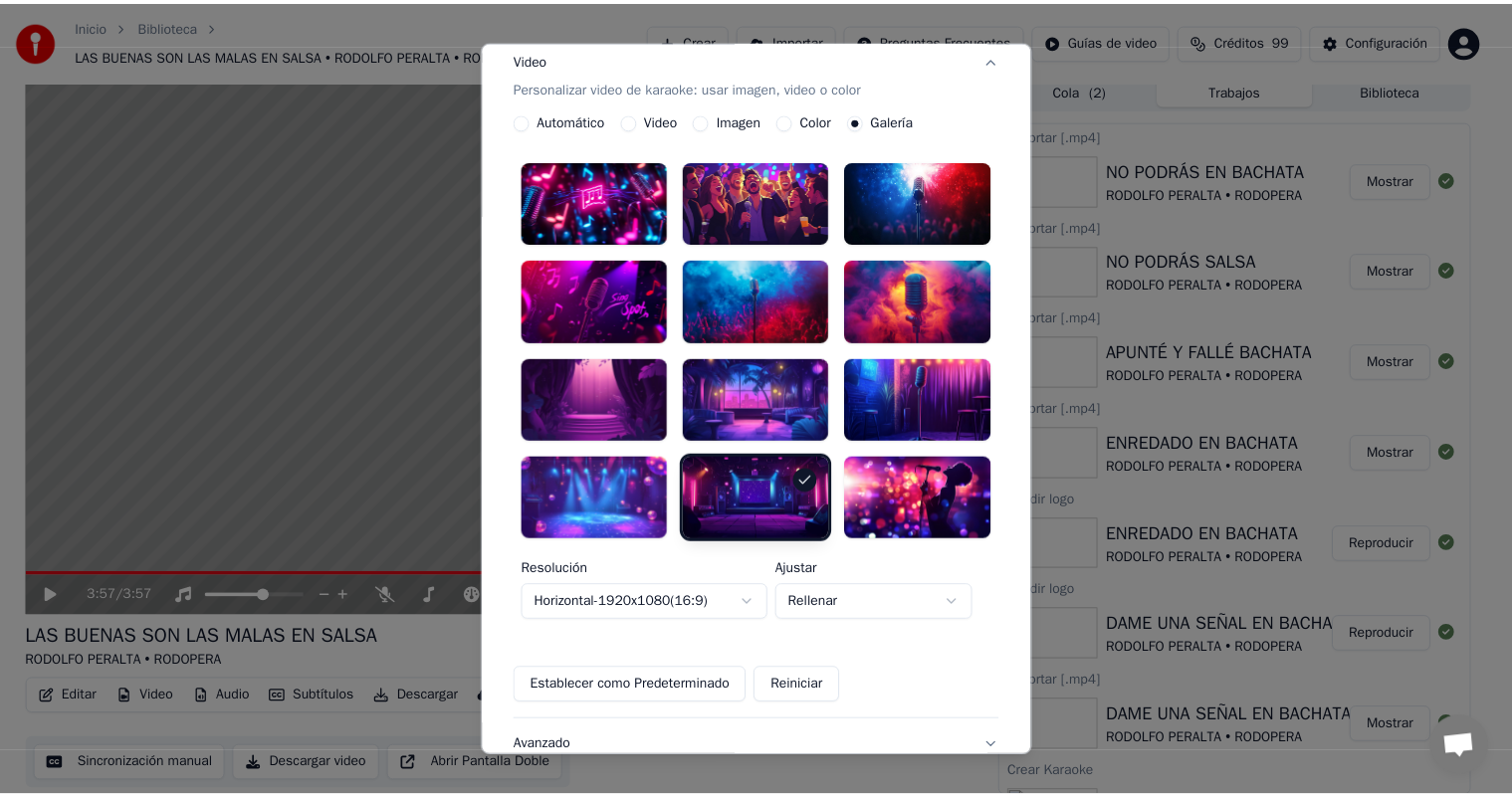 scroll, scrollTop: 0, scrollLeft: 0, axis: both 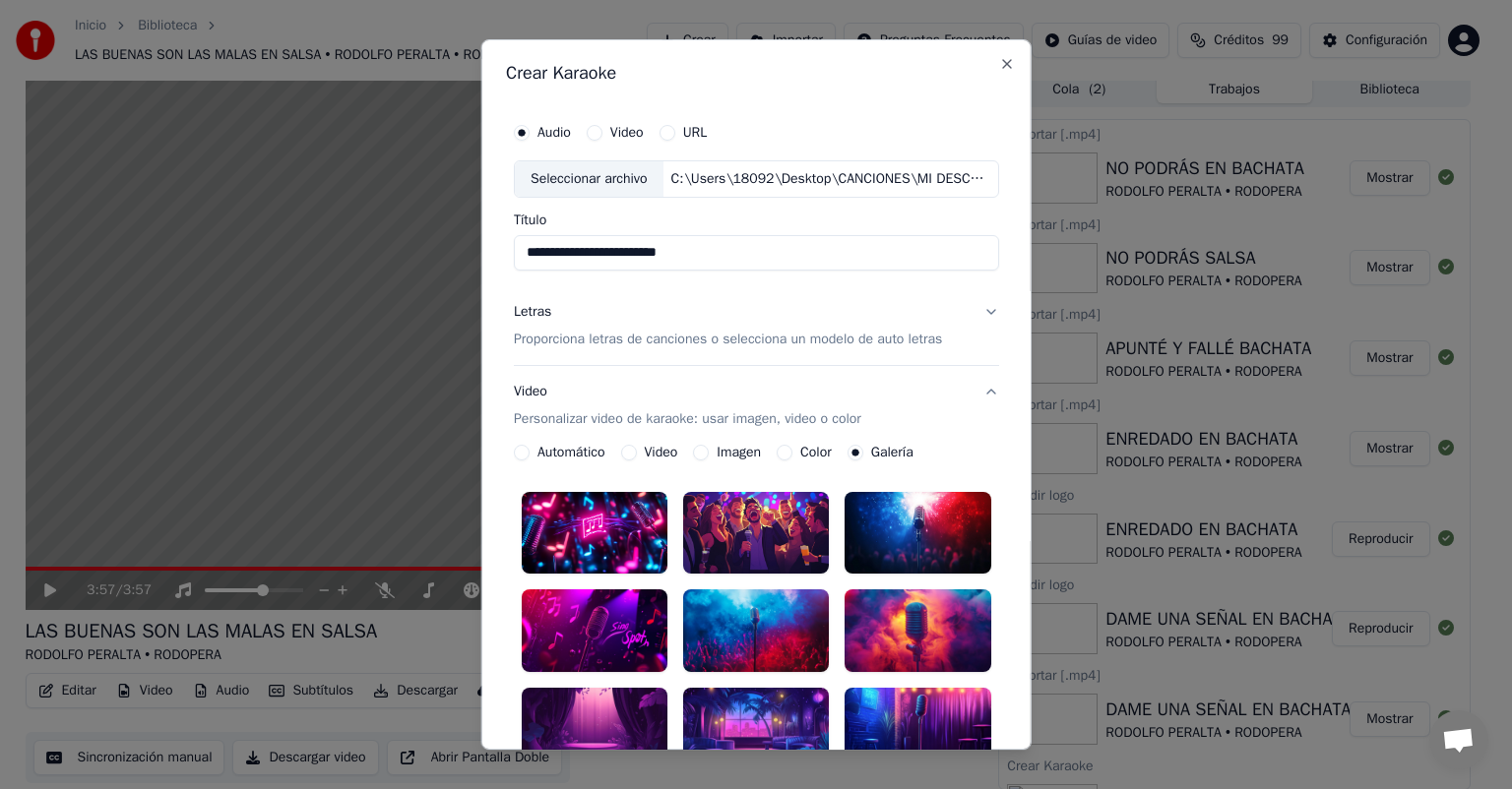 click on "Video Personalizar video de karaoke: usar imagen, video o color" at bounding box center (687, 405) 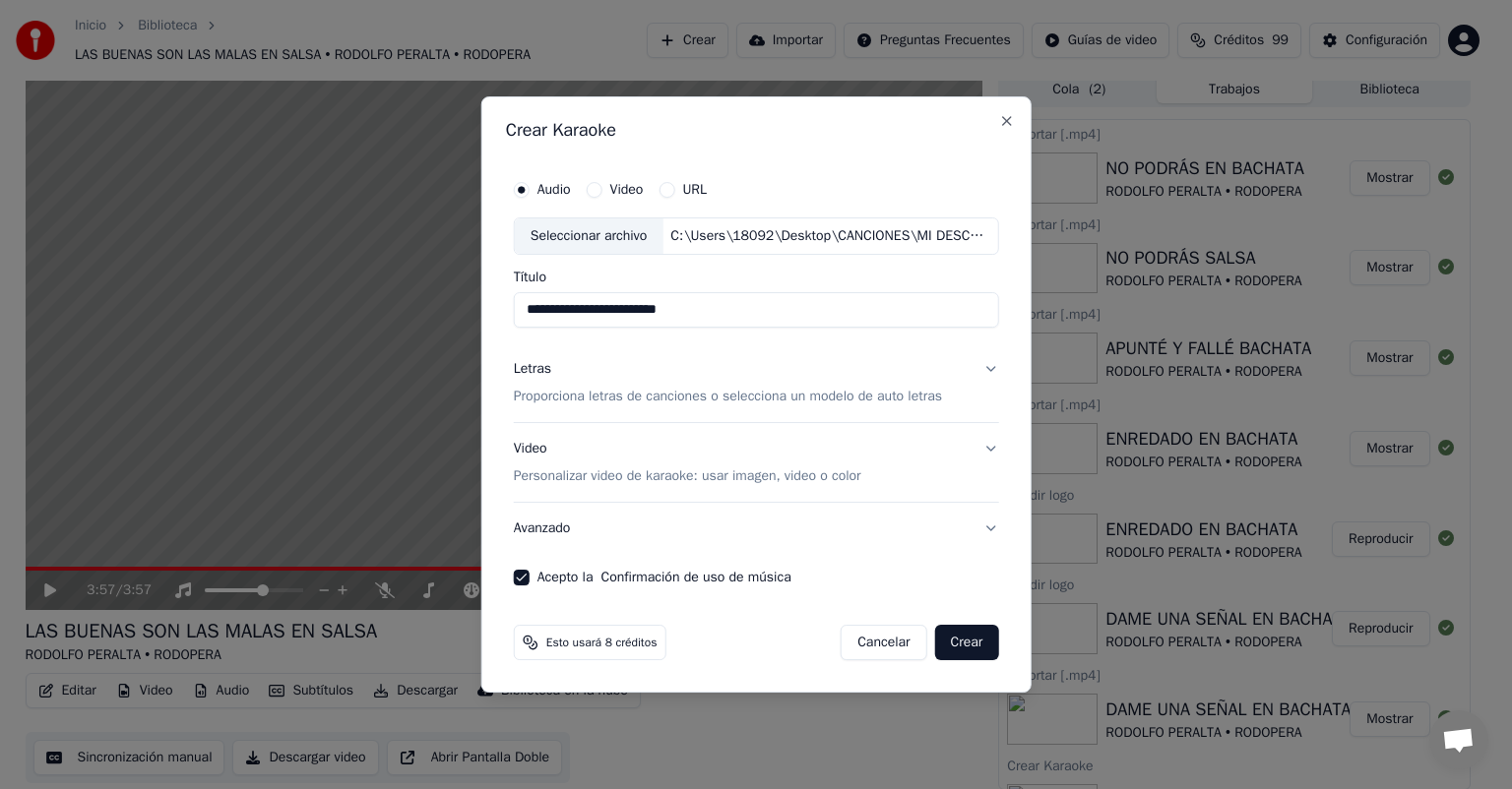 click on "Crear" at bounding box center (967, 642) 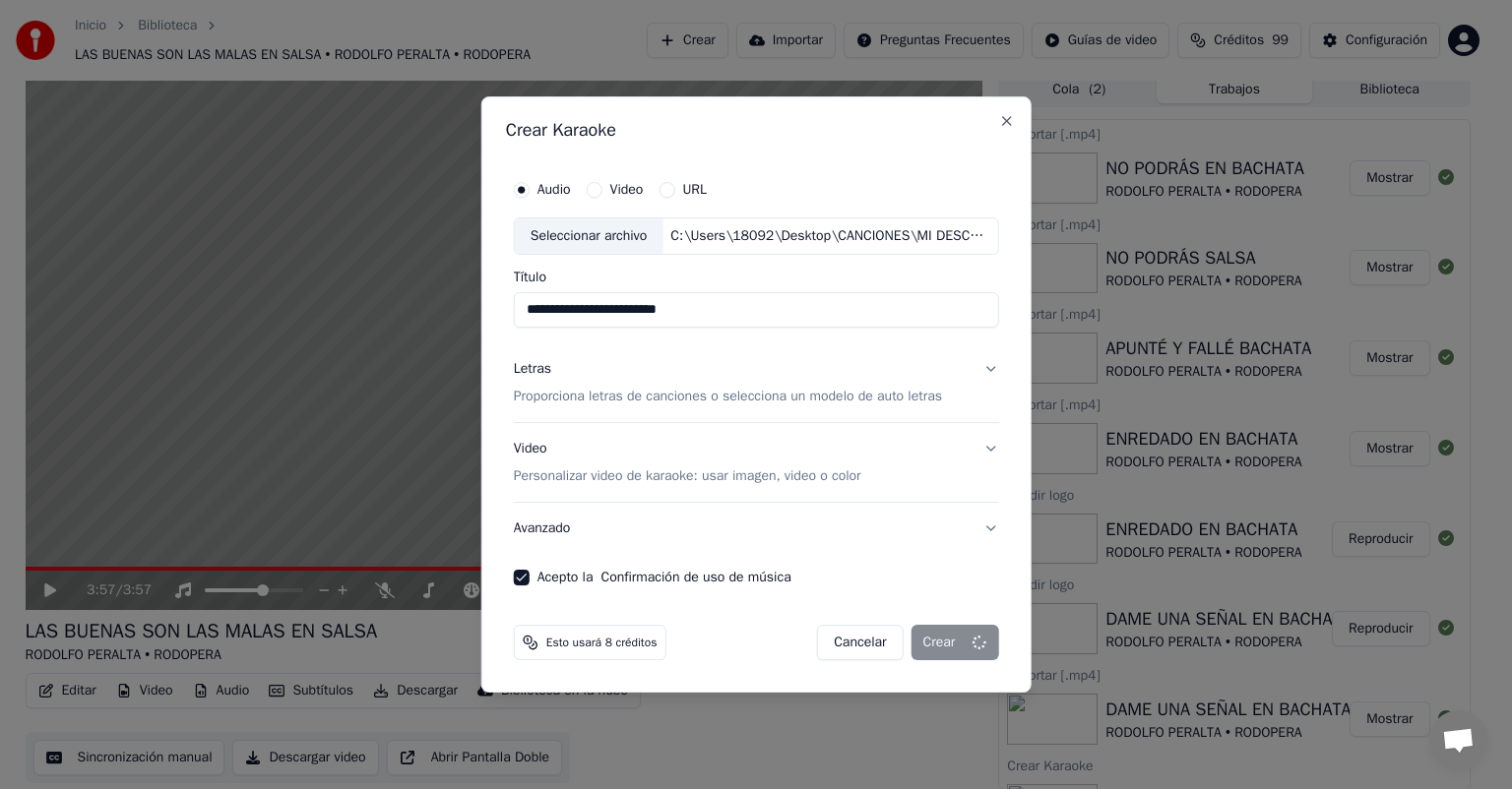 type 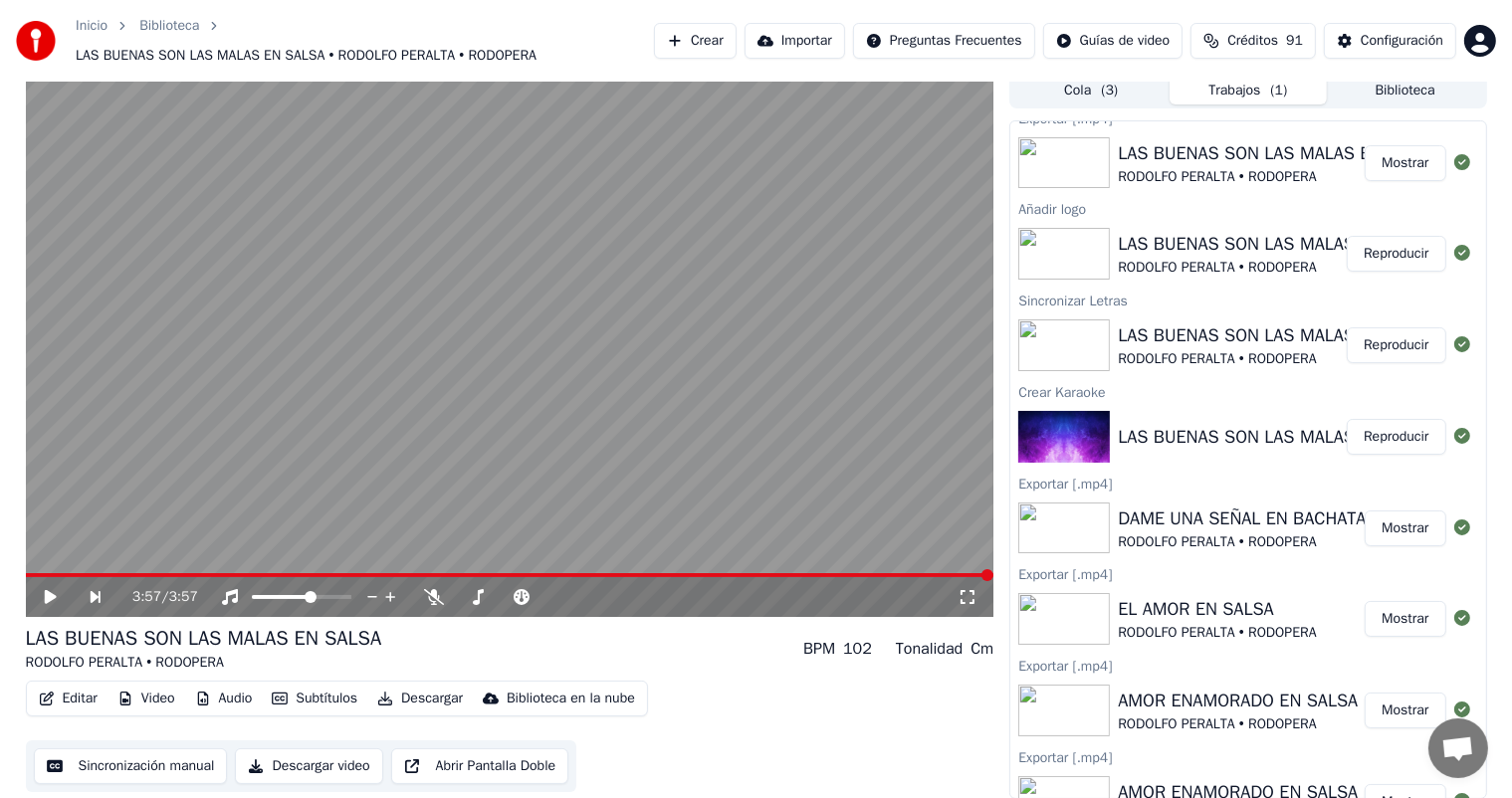 scroll, scrollTop: 0, scrollLeft: 0, axis: both 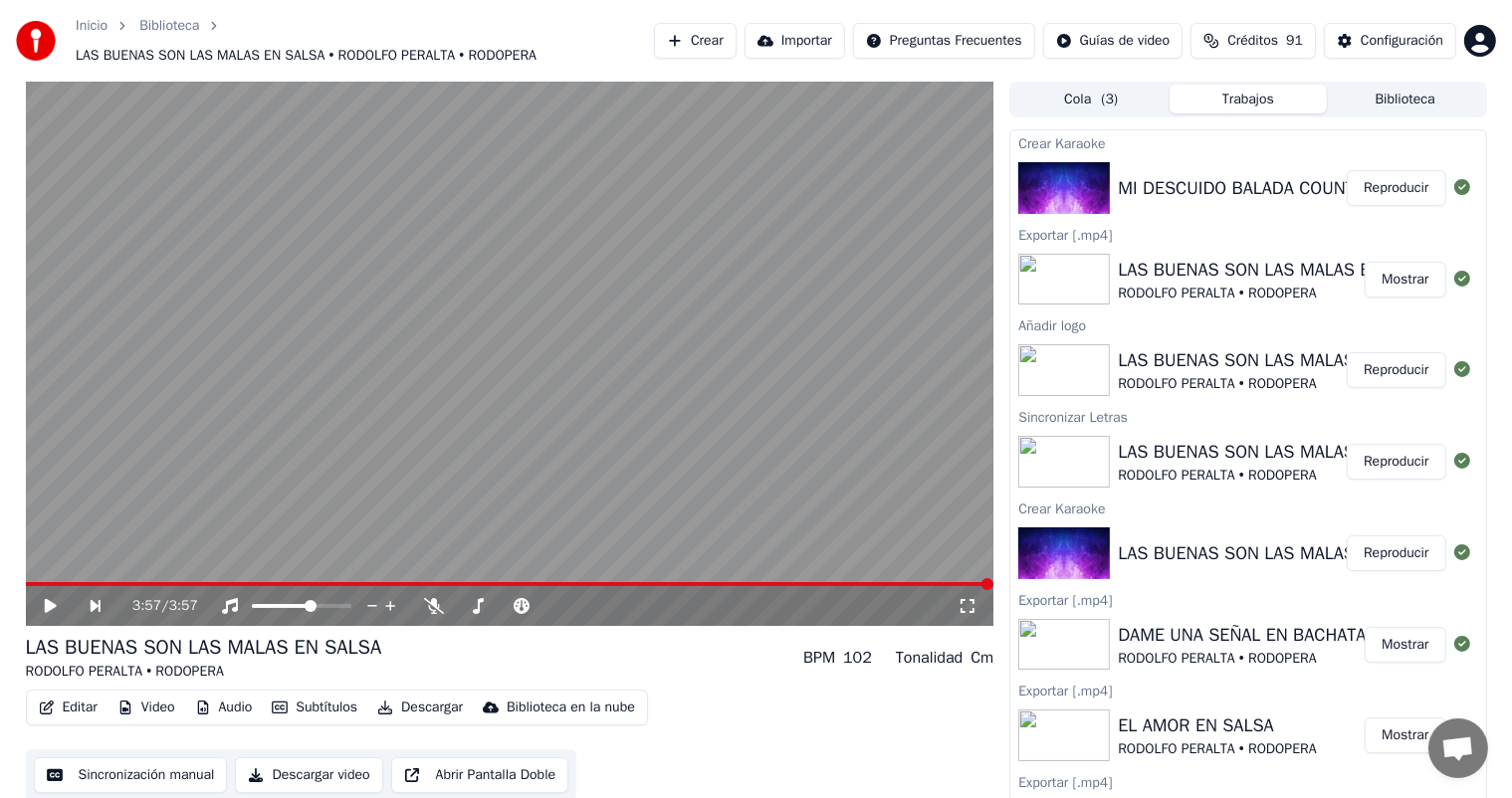 click on "Reproducir" at bounding box center (1396, 188) 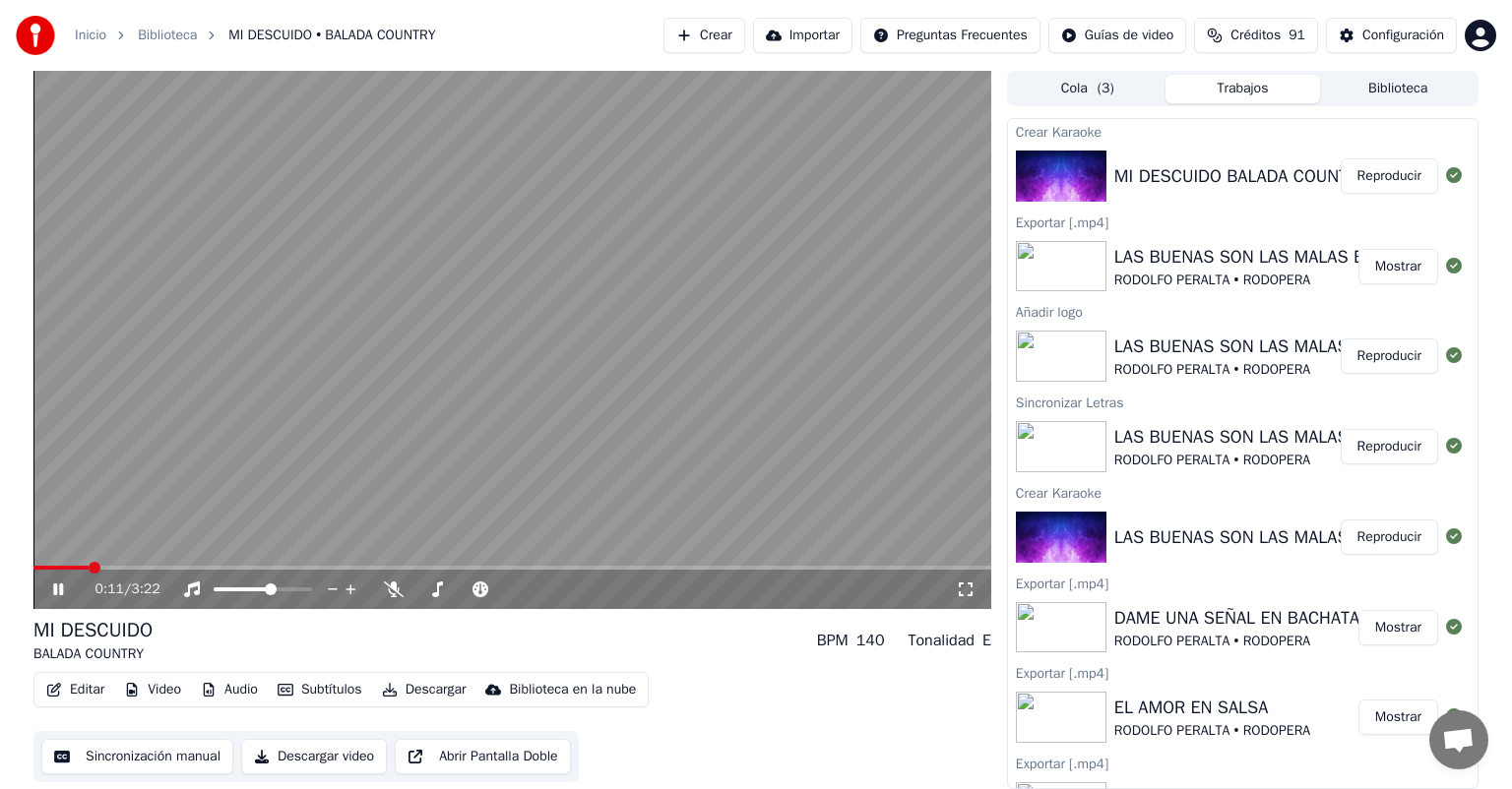 click 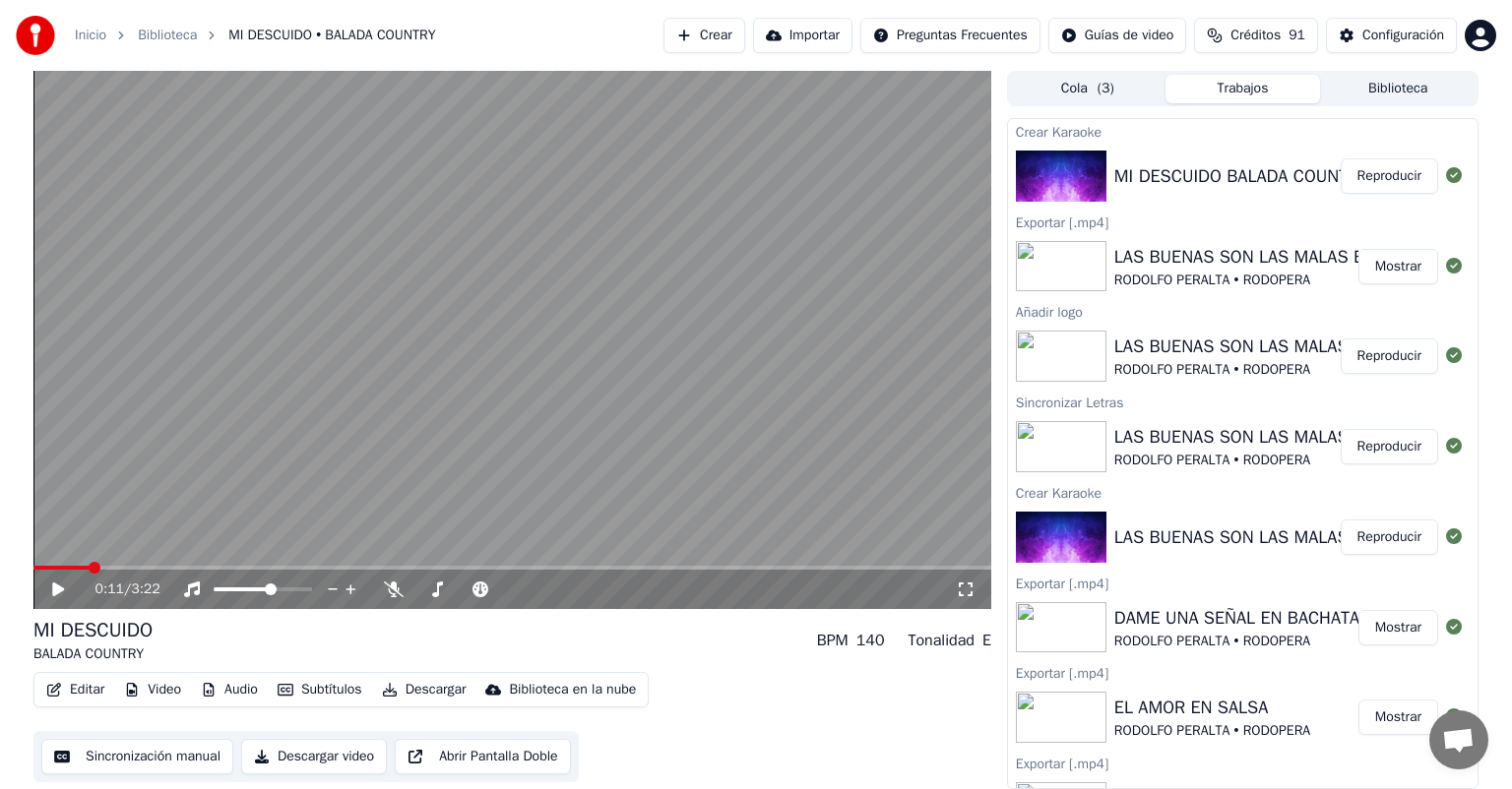 click 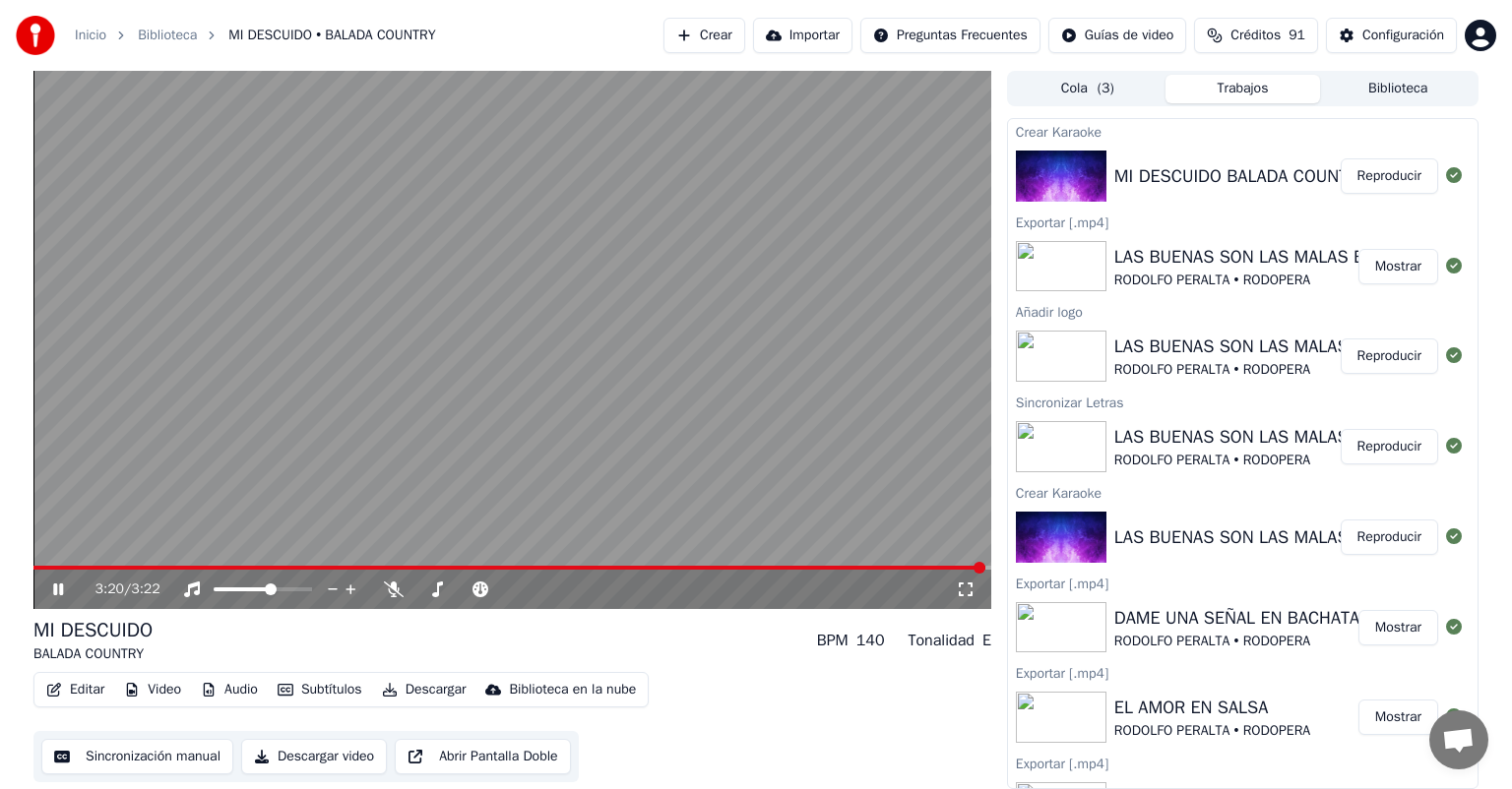 click on "Editar" at bounding box center (75, 690) 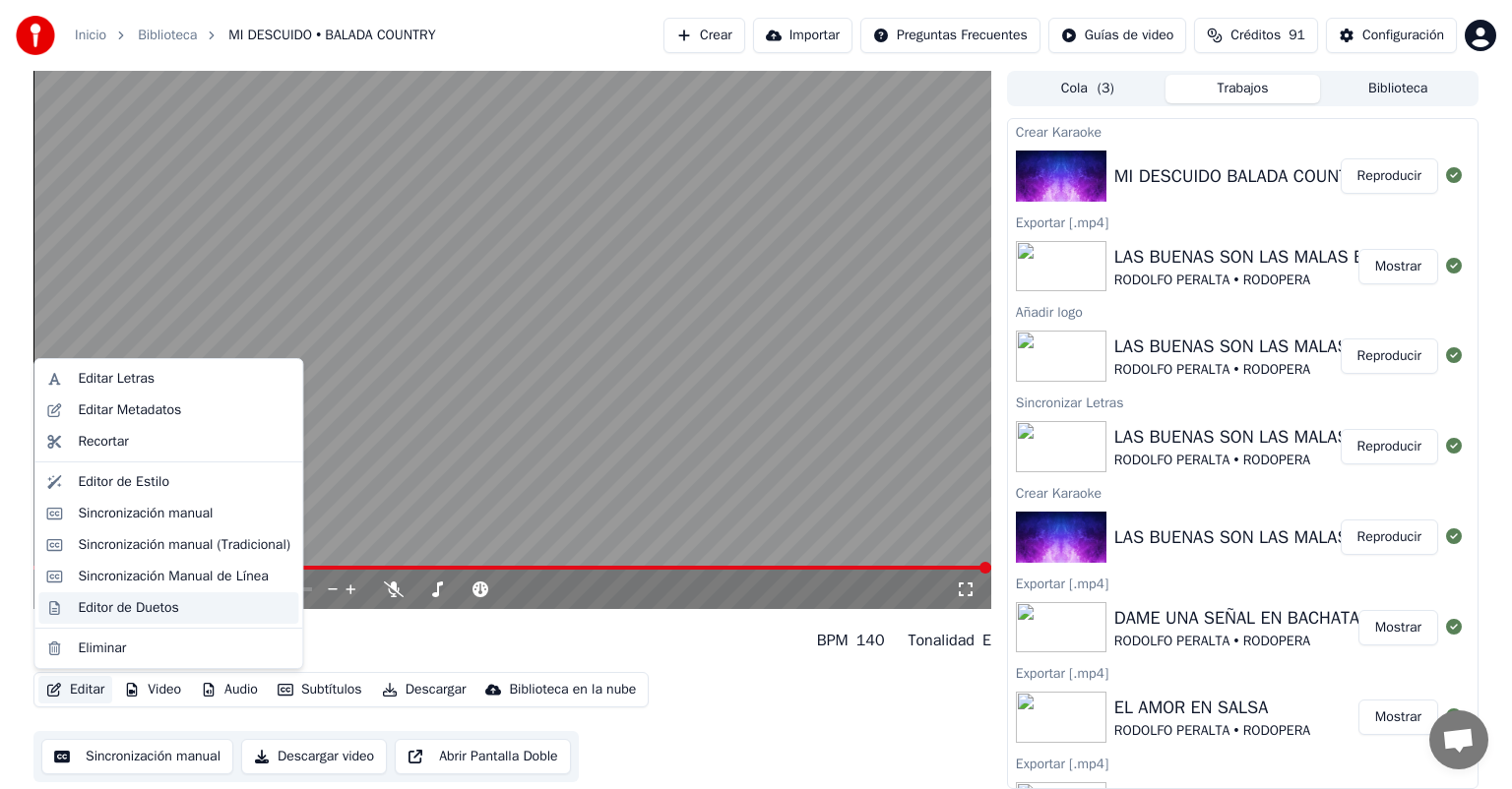 click on "Editor de Duetos" at bounding box center [128, 608] 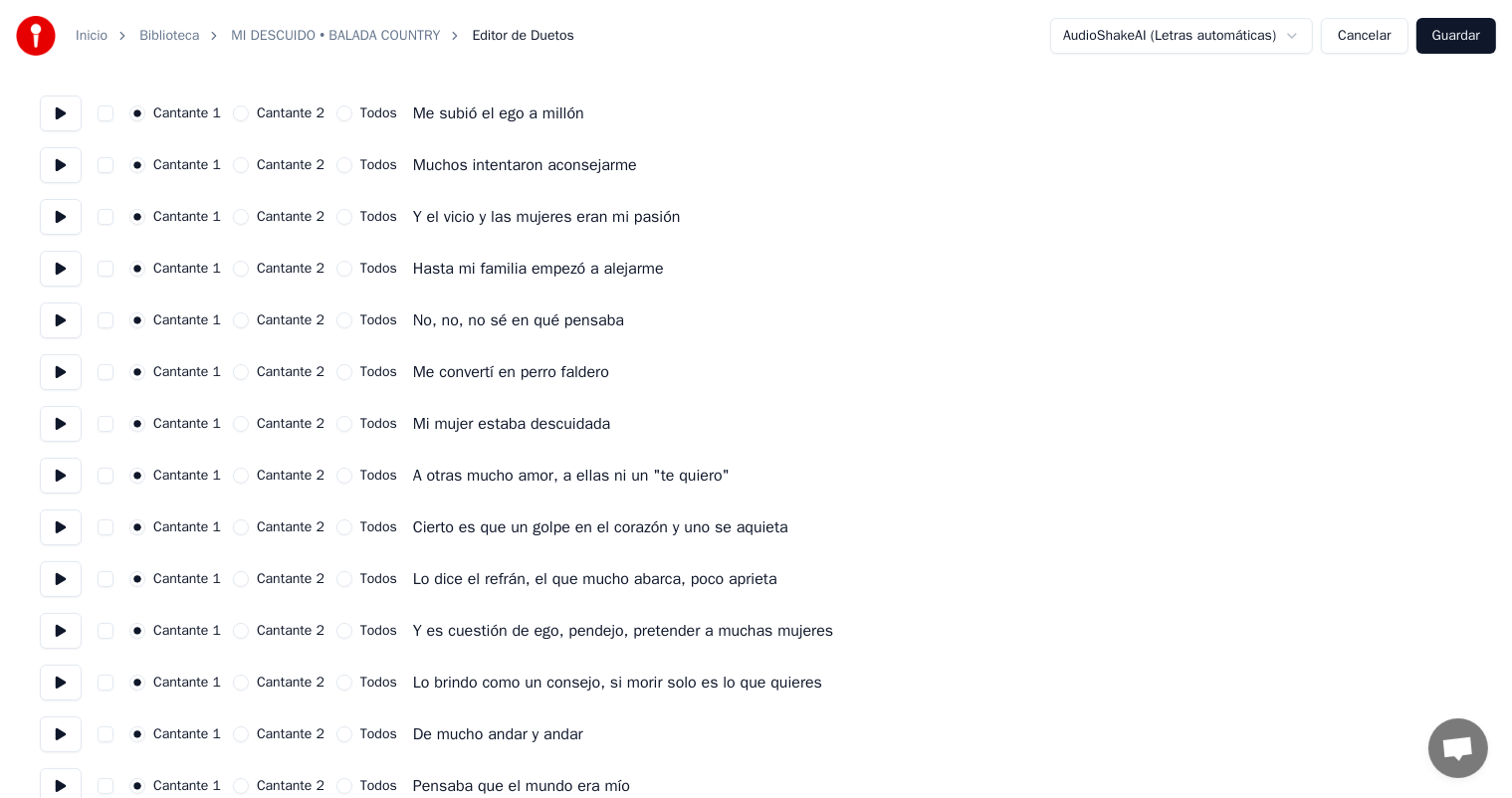 scroll, scrollTop: 199, scrollLeft: 0, axis: vertical 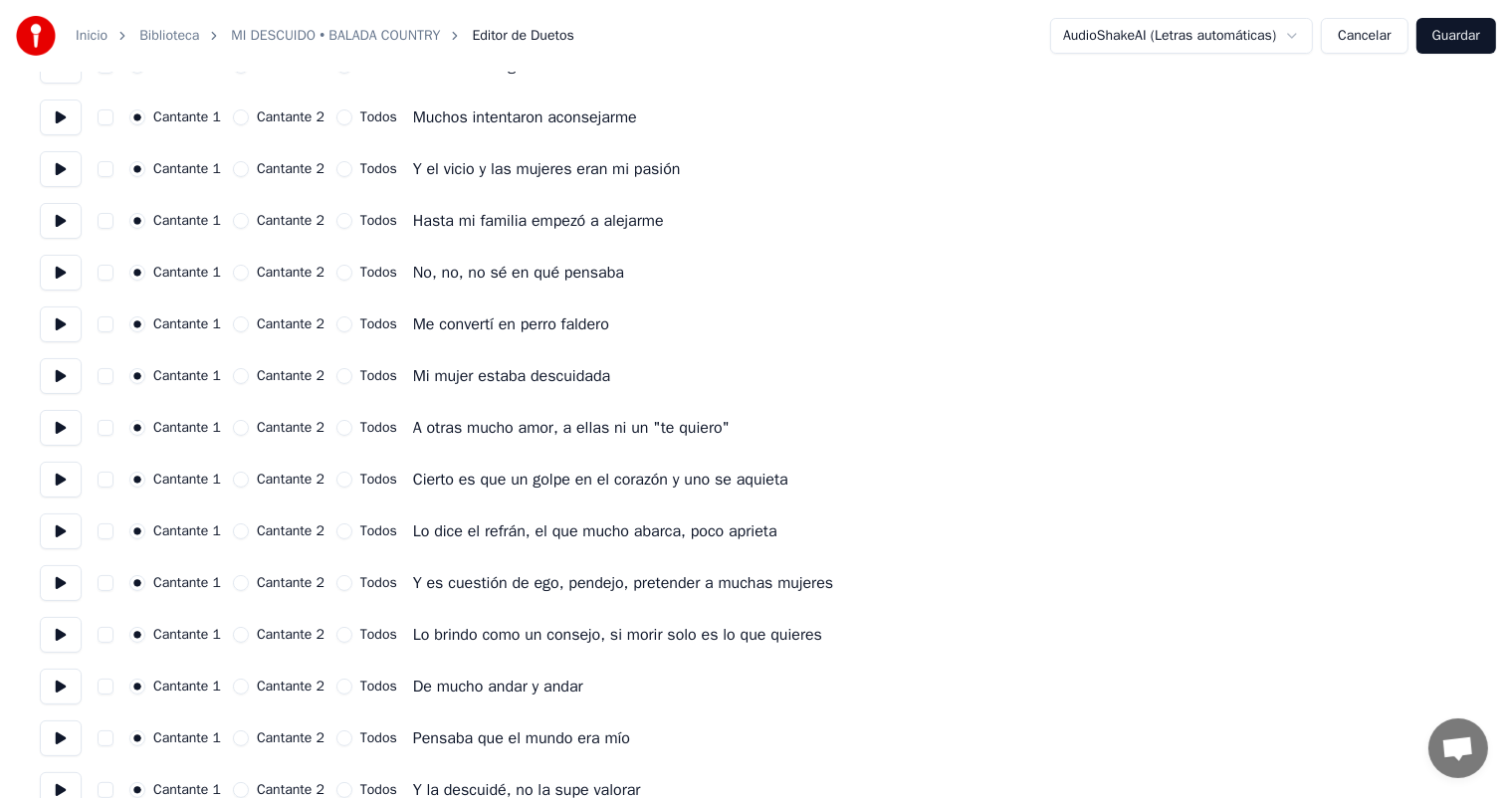 click at bounding box center [106, 480] 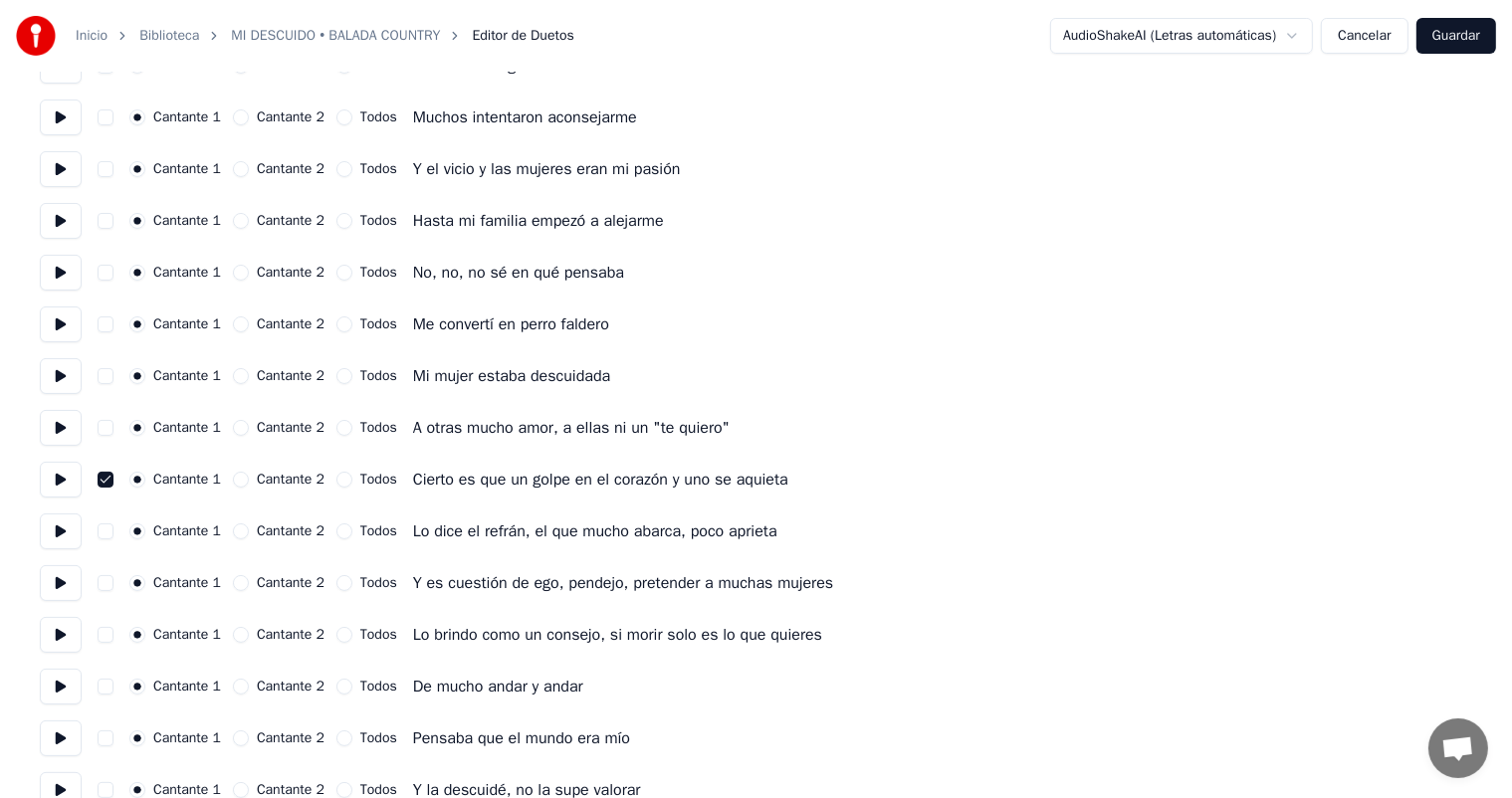 click at bounding box center [106, 531] 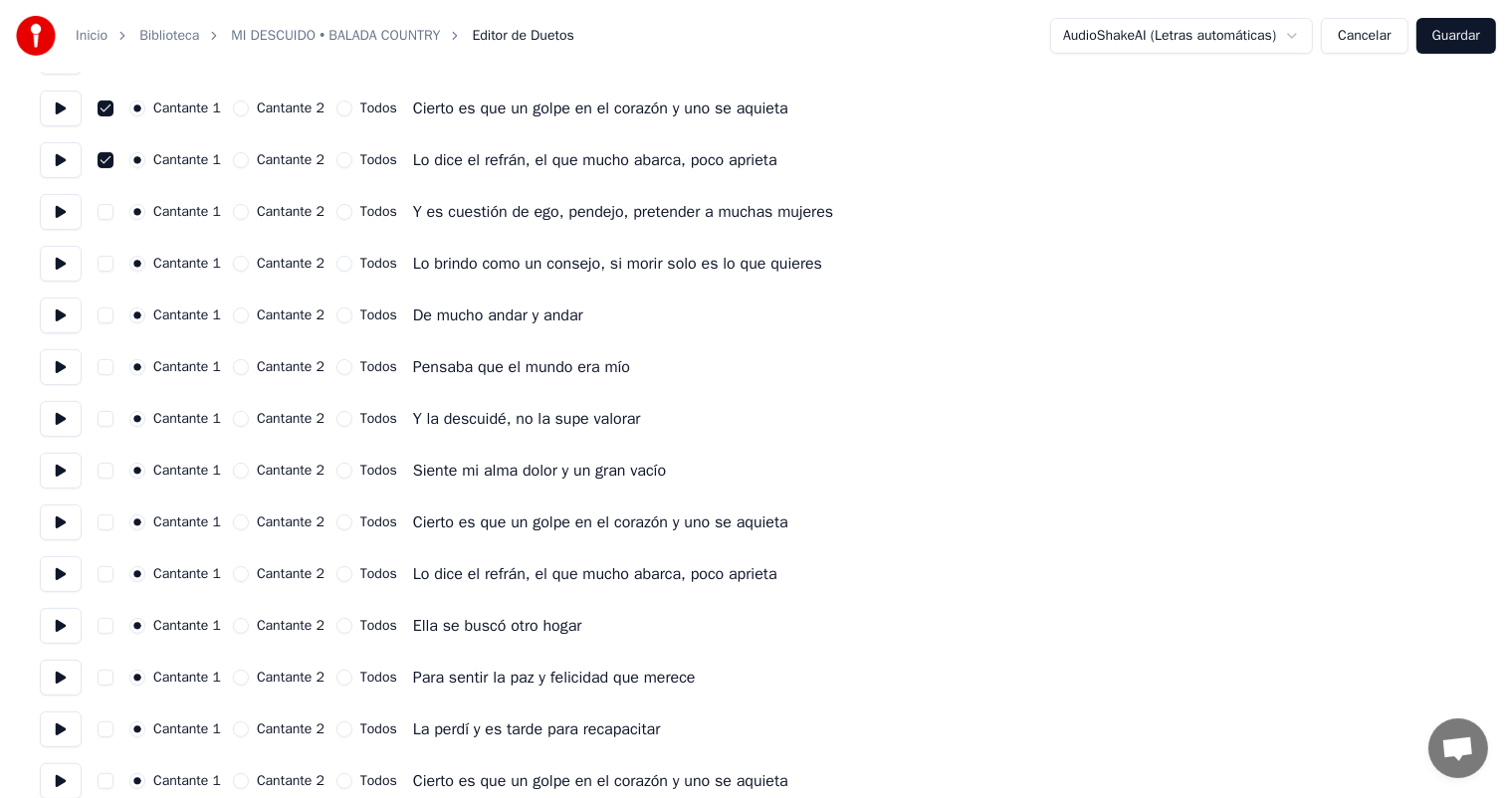 scroll, scrollTop: 597, scrollLeft: 0, axis: vertical 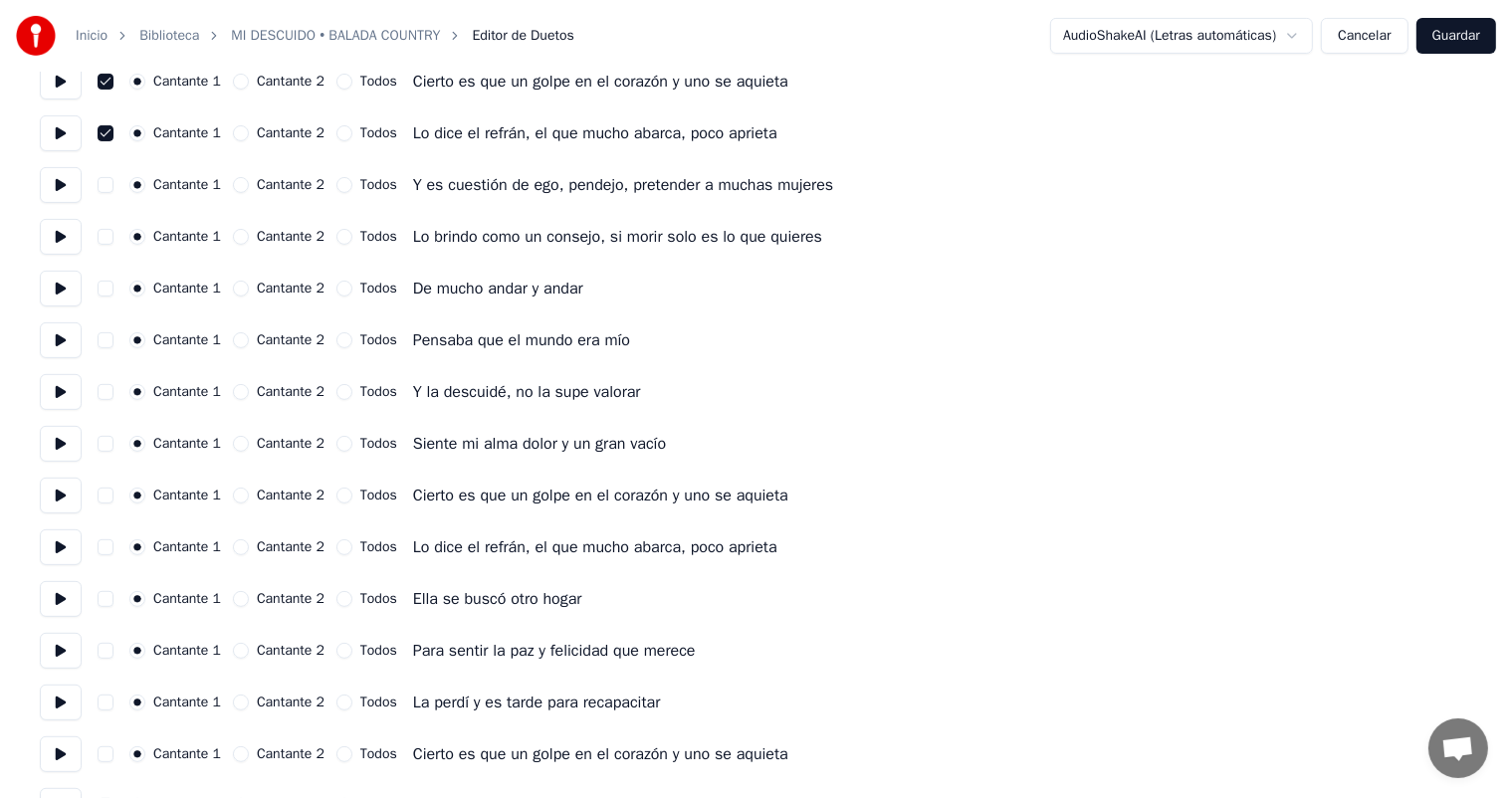 click at bounding box center [106, 496] 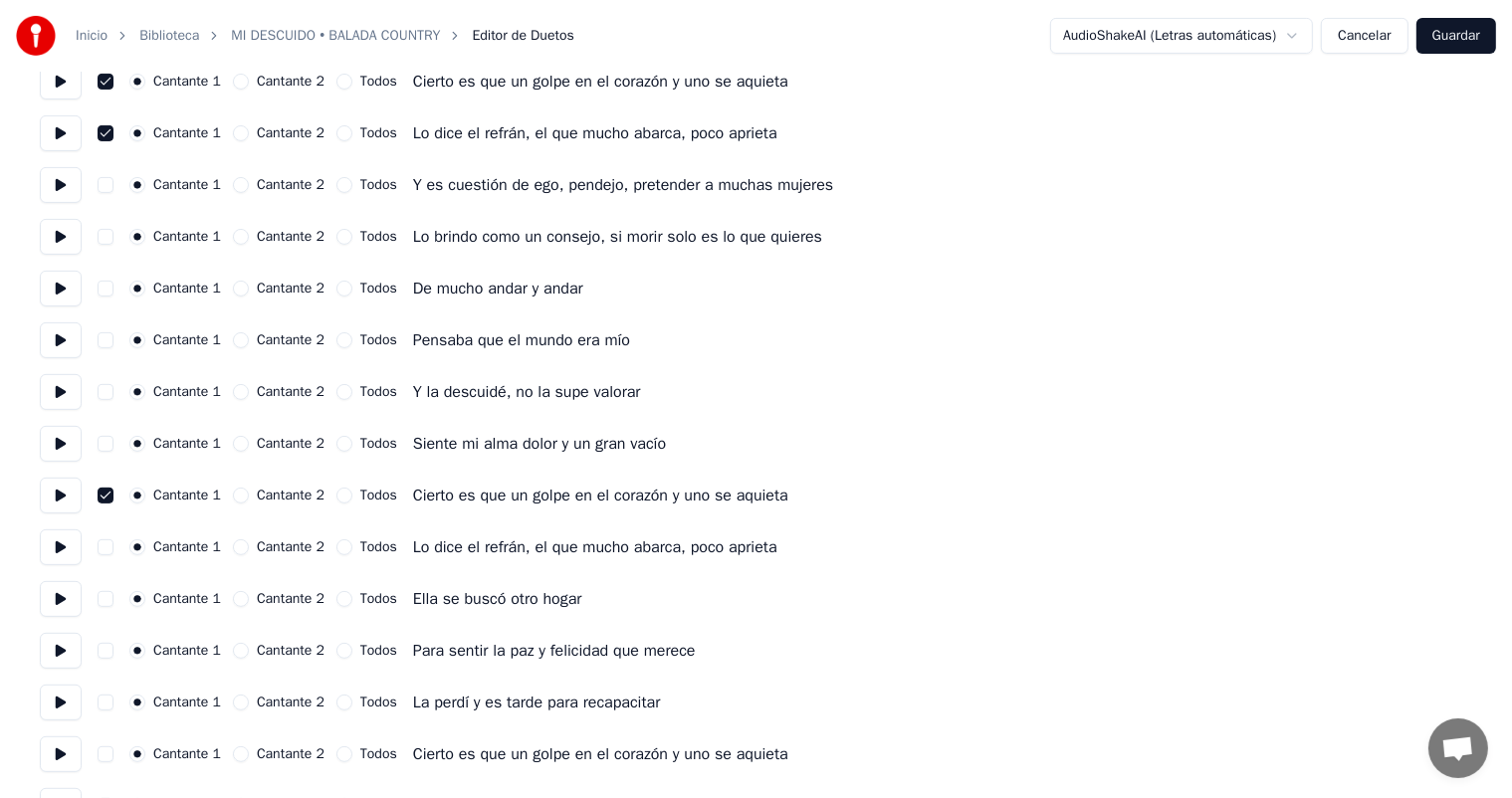 click at bounding box center (106, 547) 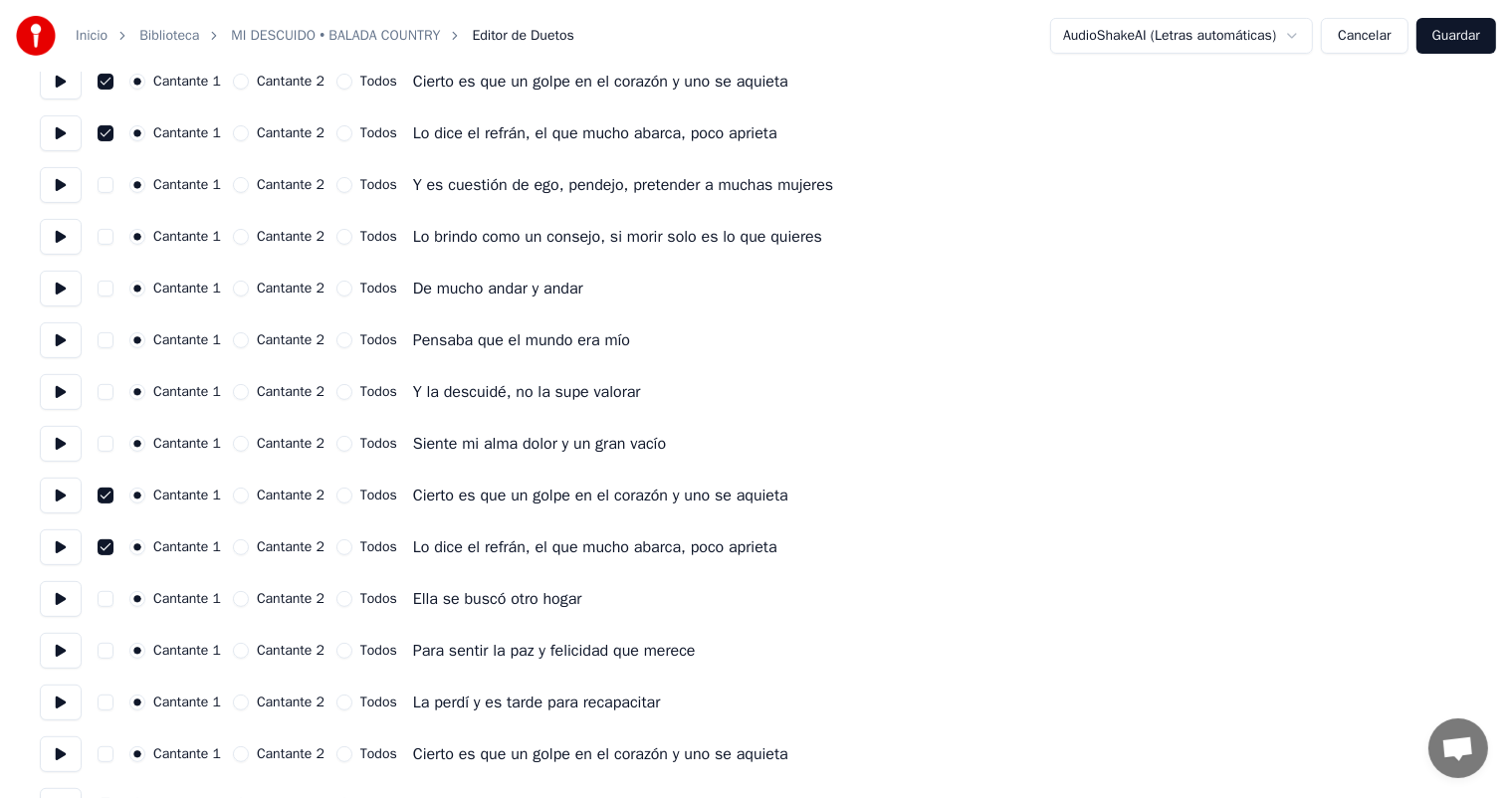 scroll, scrollTop: 643, scrollLeft: 0, axis: vertical 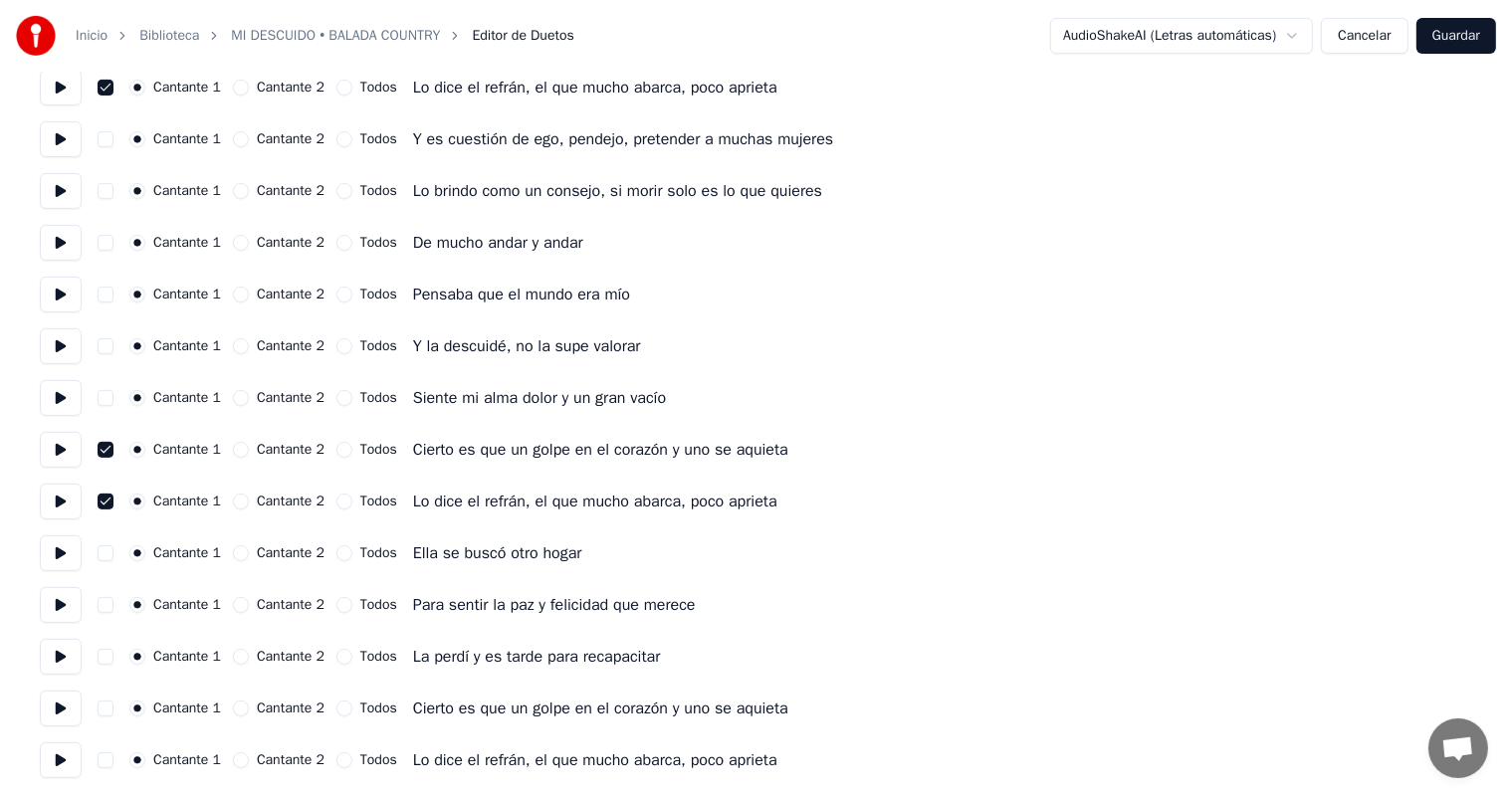 click at bounding box center (106, 708) 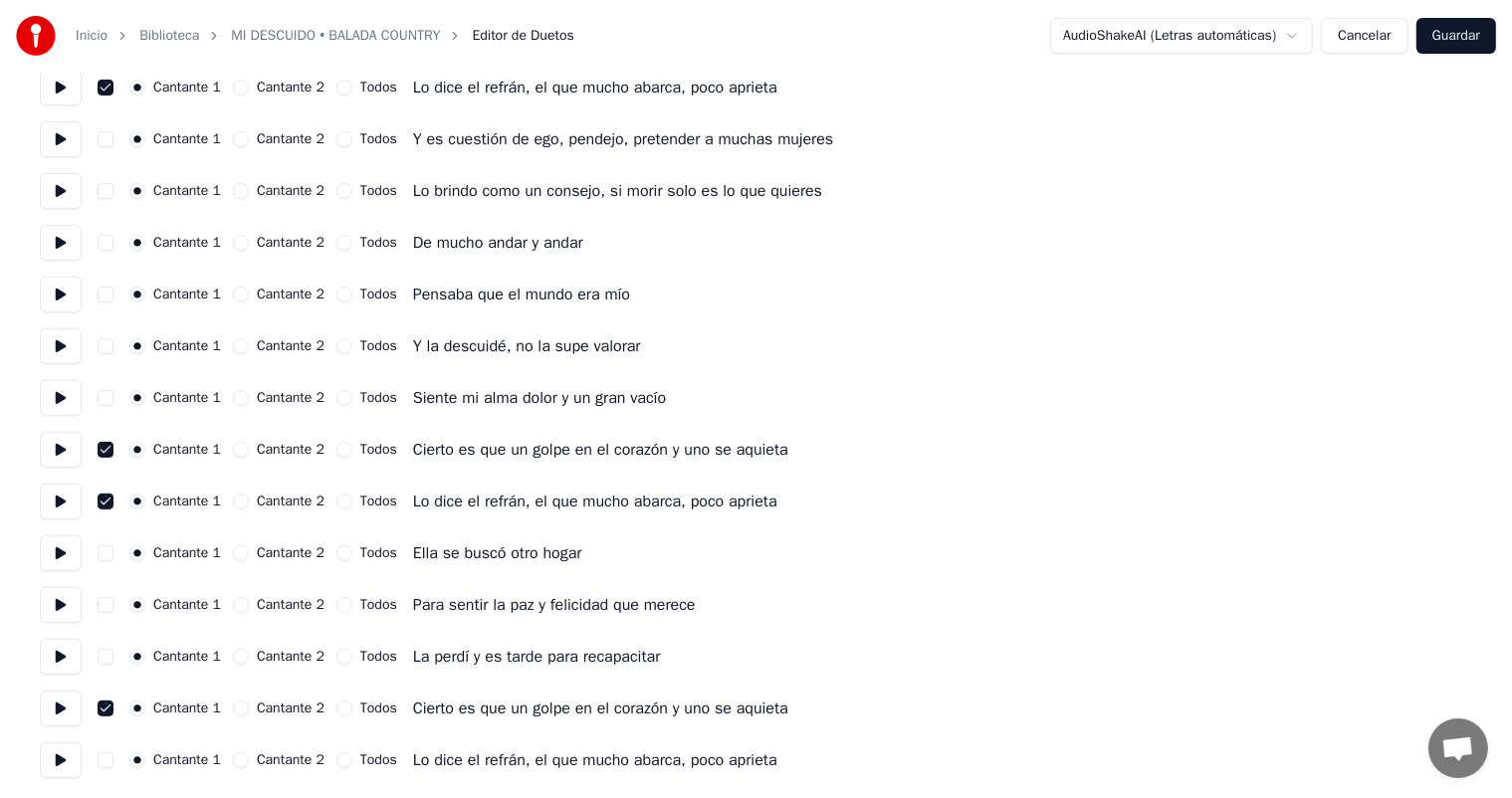 click at bounding box center [106, 760] 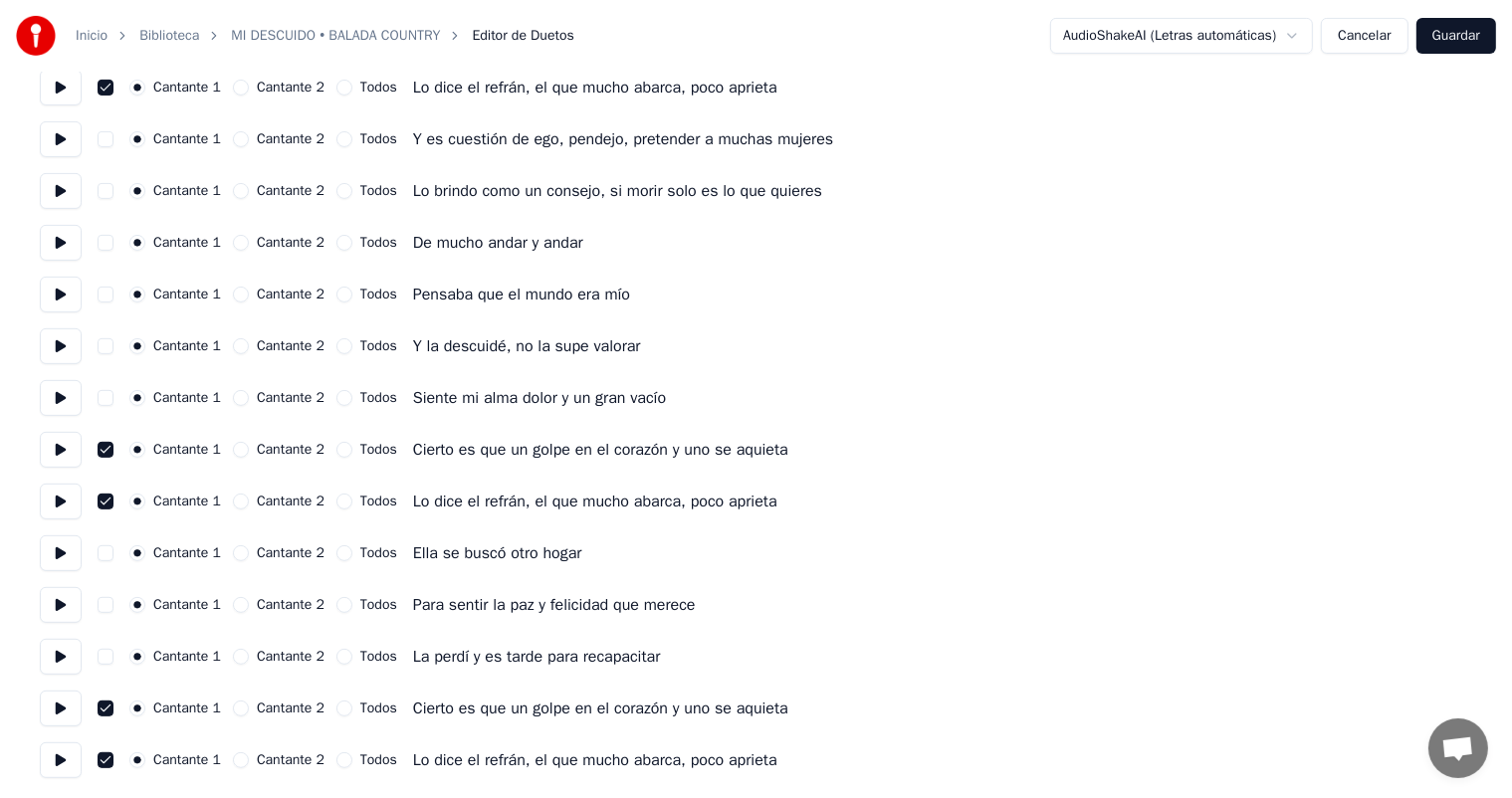 click on "Guardar" at bounding box center (1456, 36) 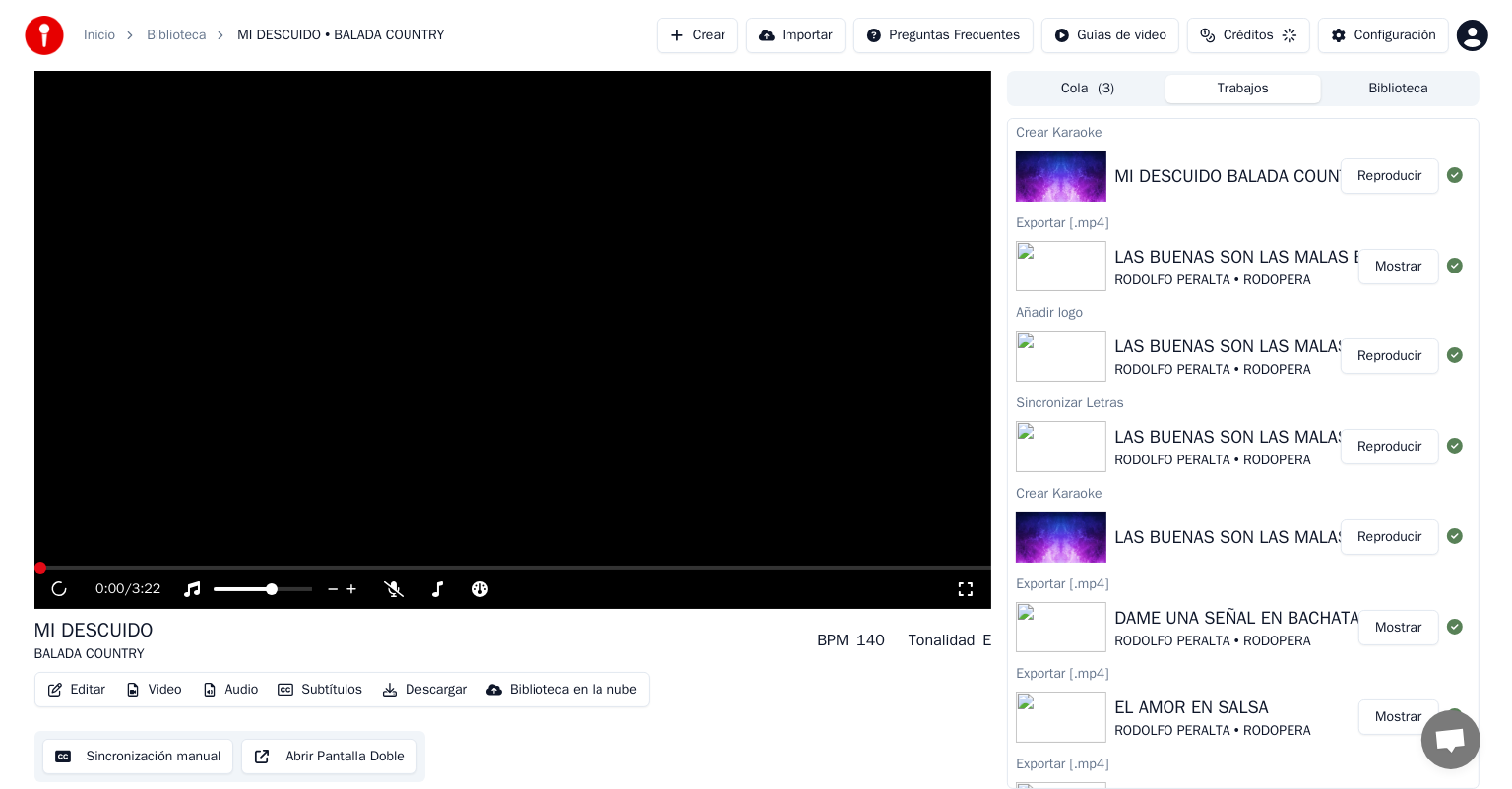 scroll, scrollTop: 0, scrollLeft: 0, axis: both 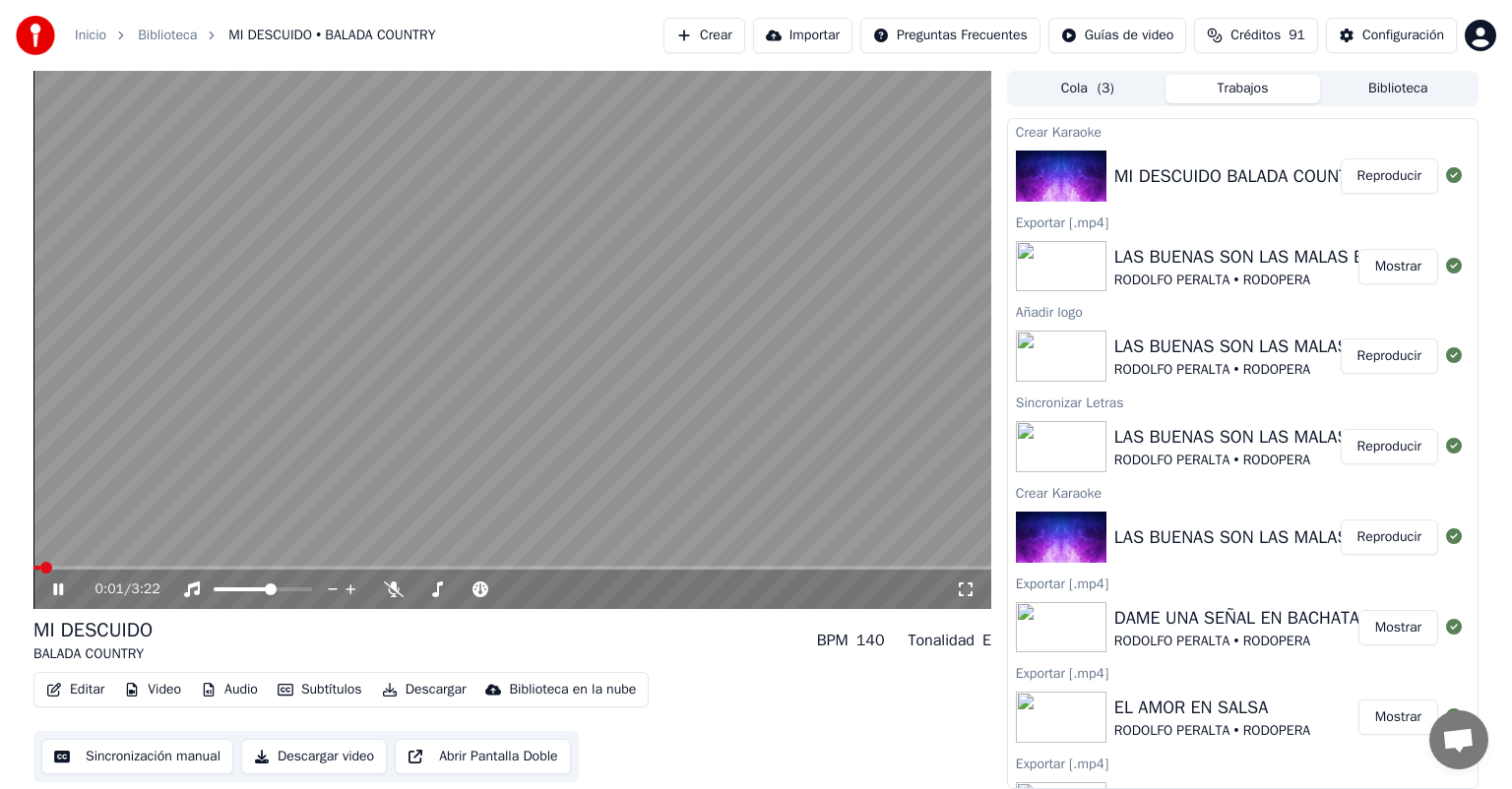 click 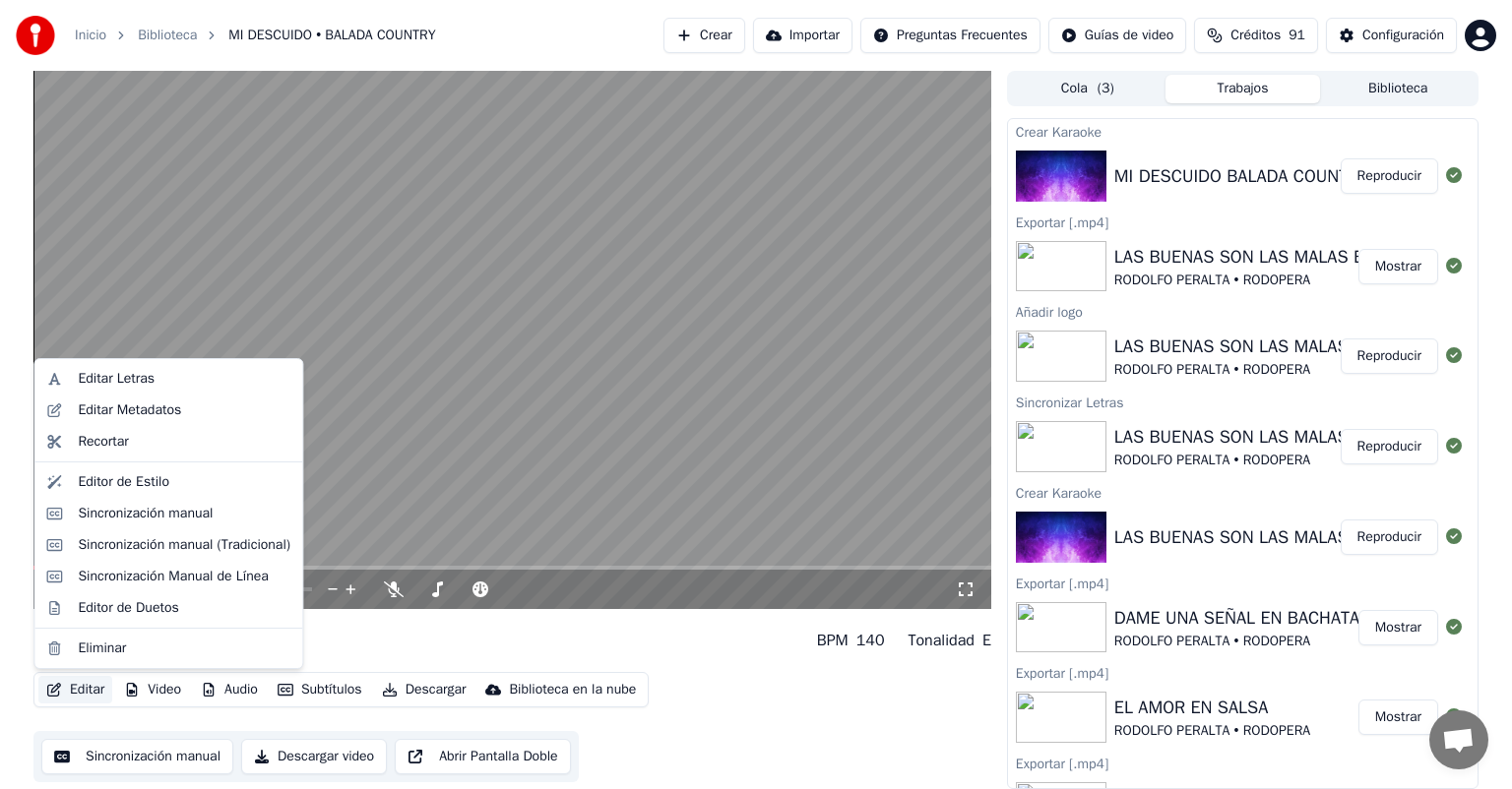 click on "Editar" at bounding box center (75, 690) 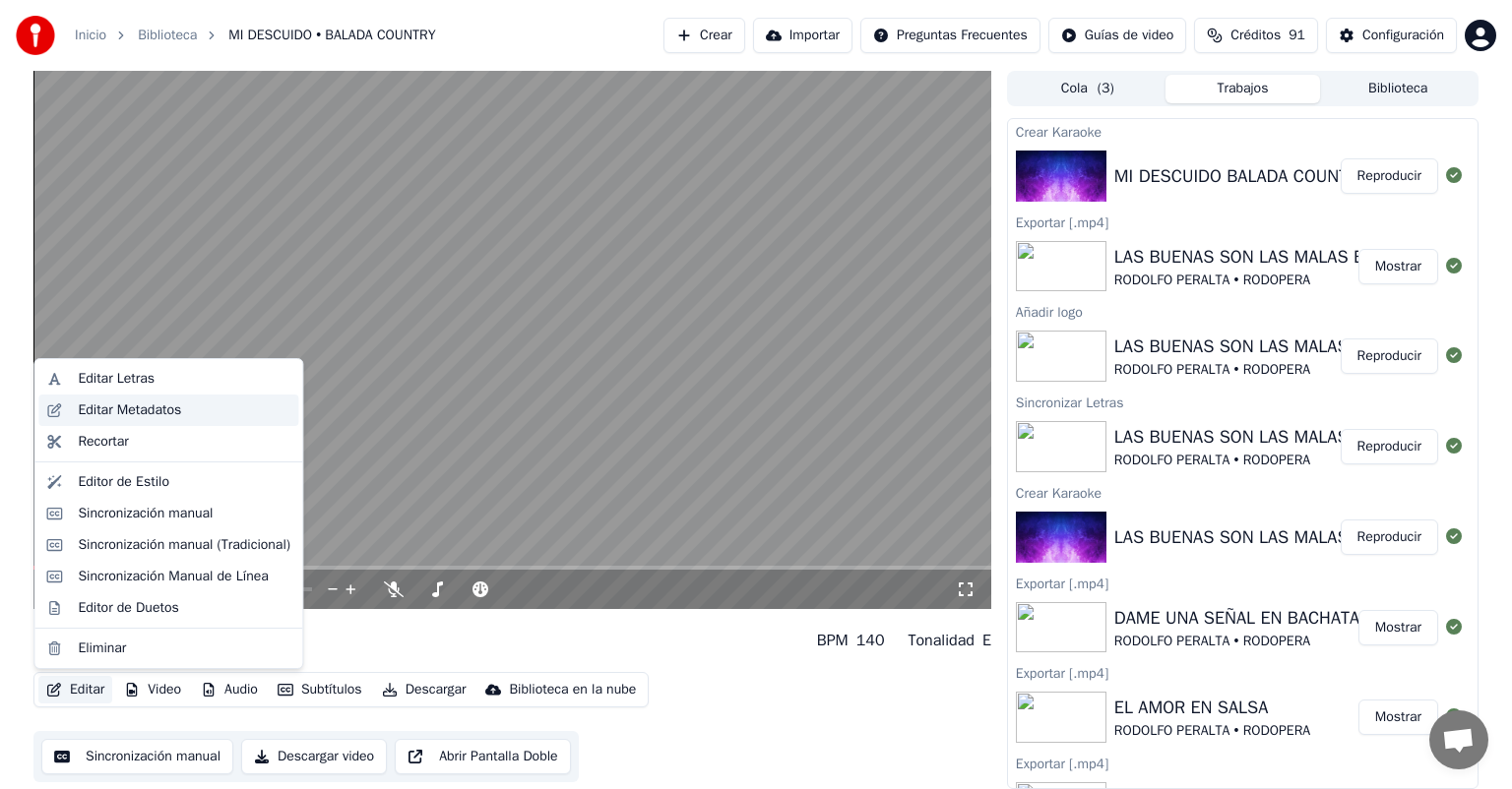 click on "Editar Metadatos" at bounding box center (129, 410) 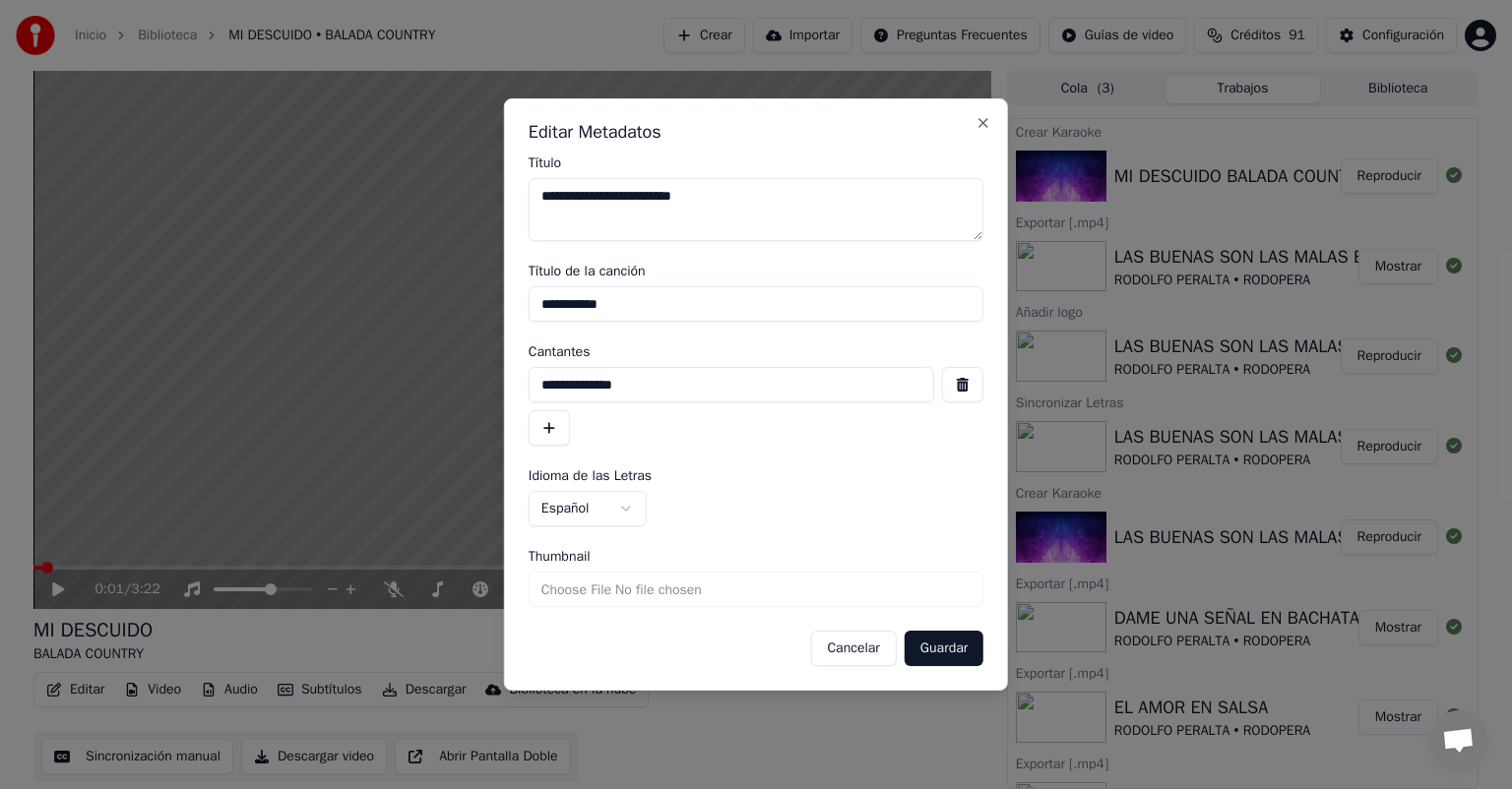 click on "**********" at bounding box center (756, 210) 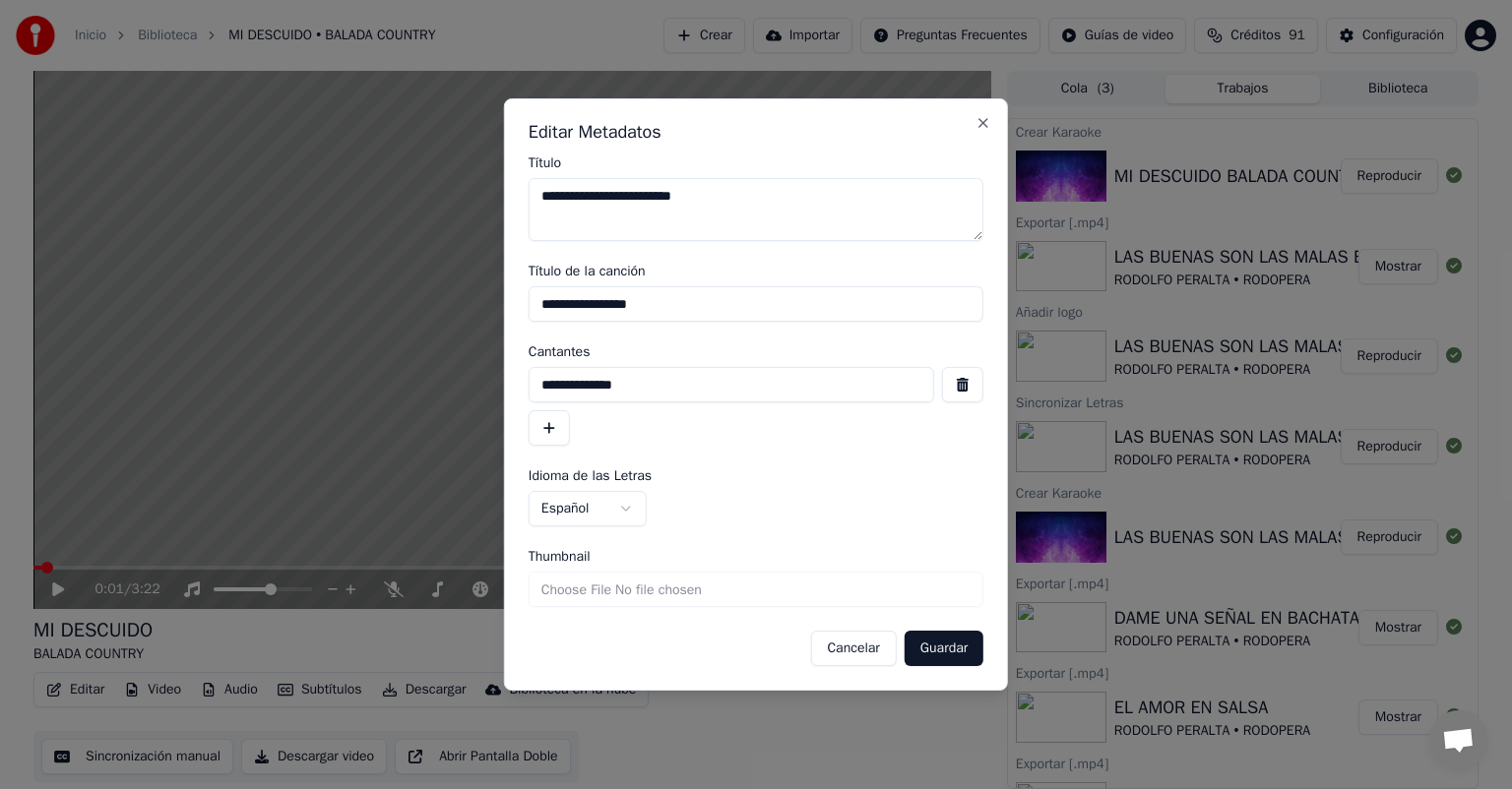type on "**********" 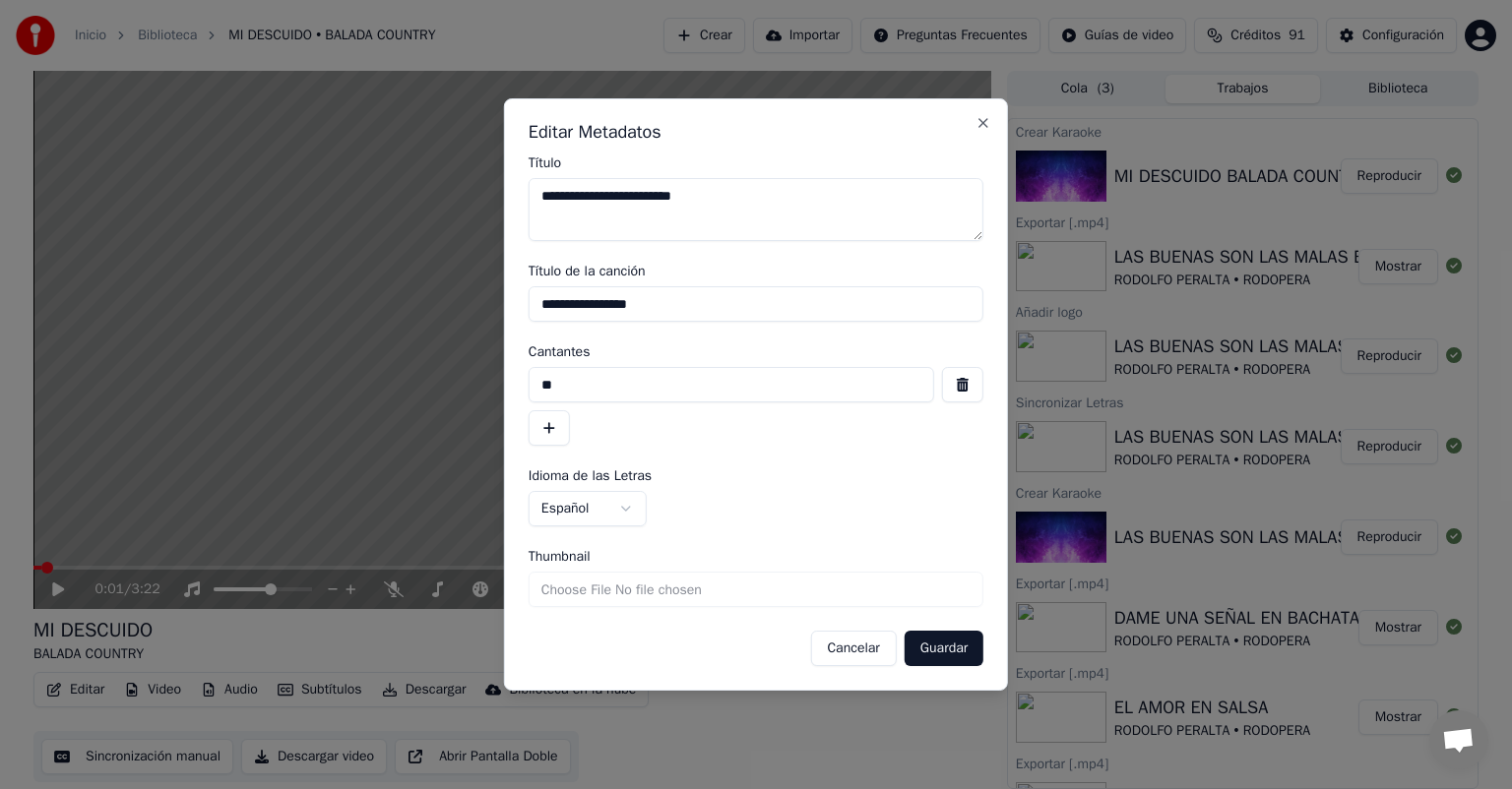 type on "*" 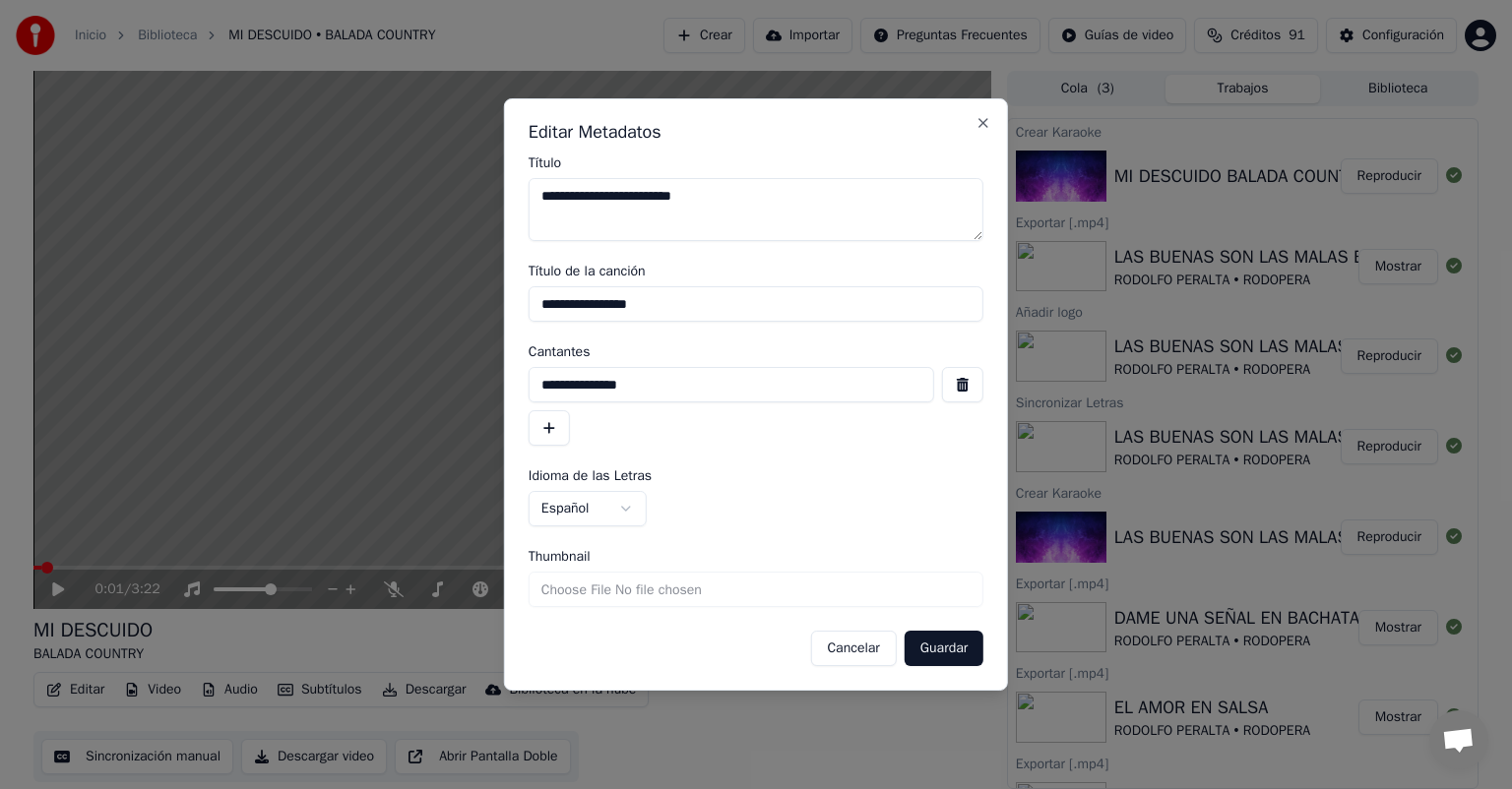 type on "**********" 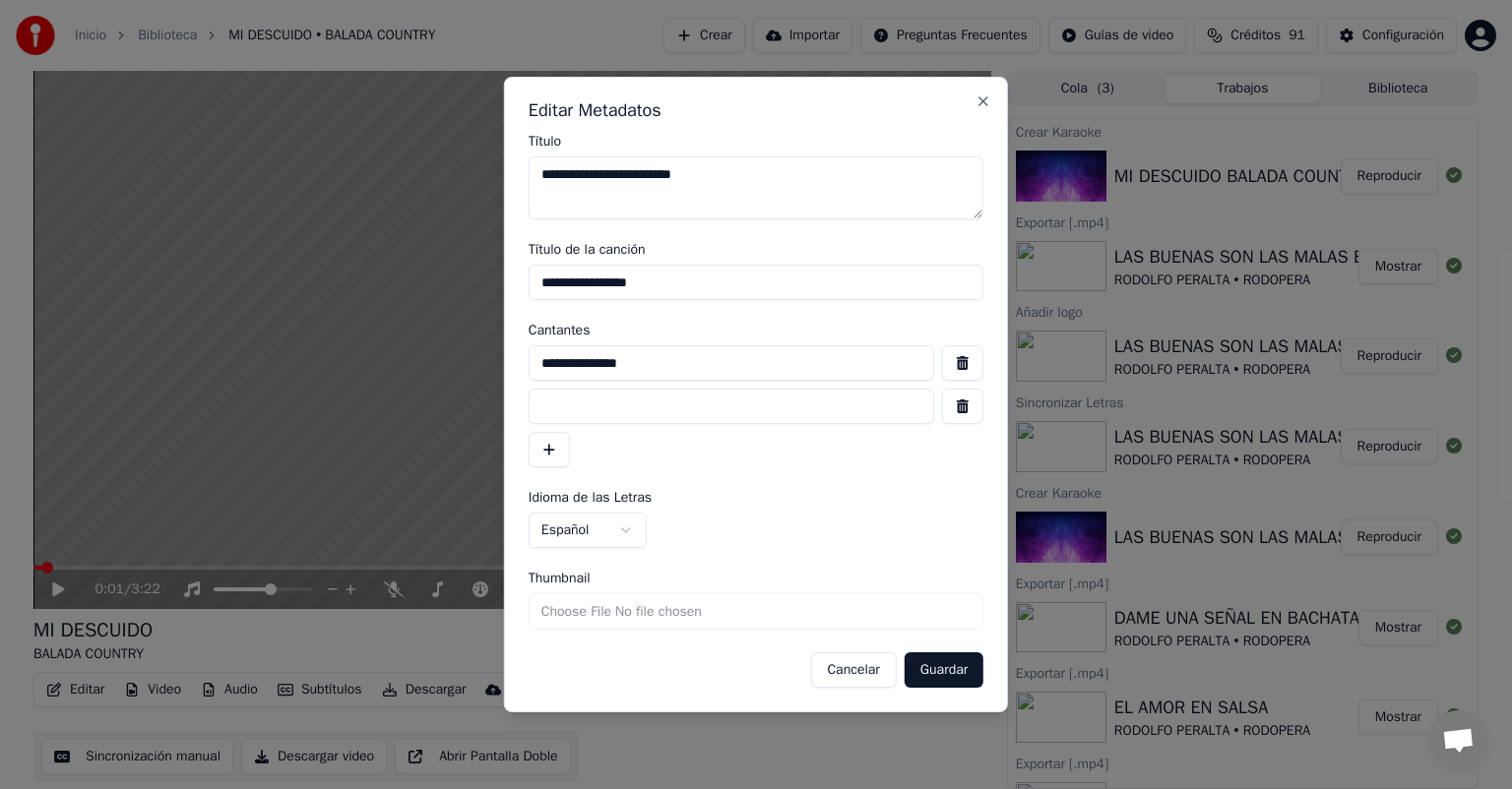 click at bounding box center [731, 406] 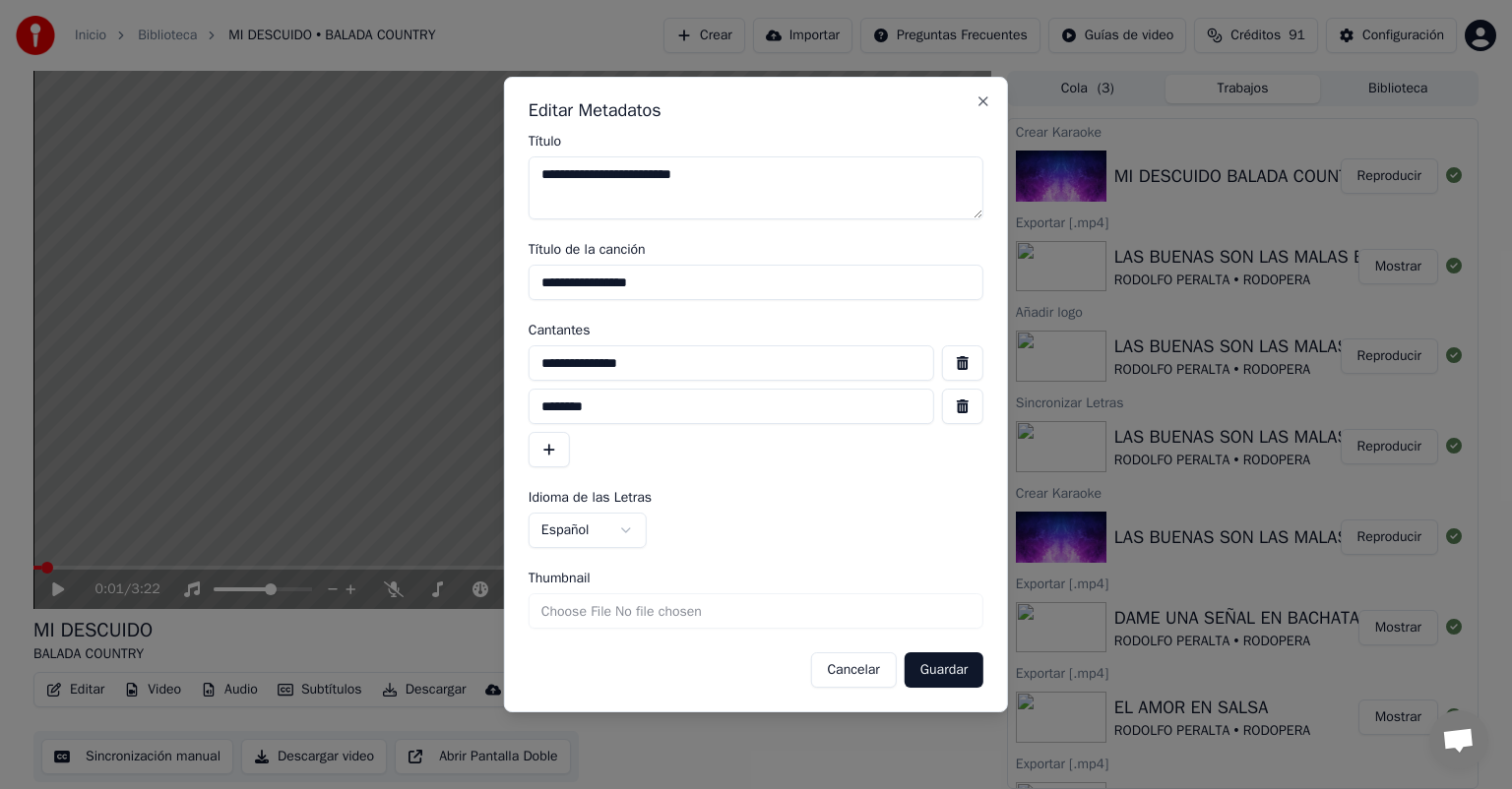 type on "********" 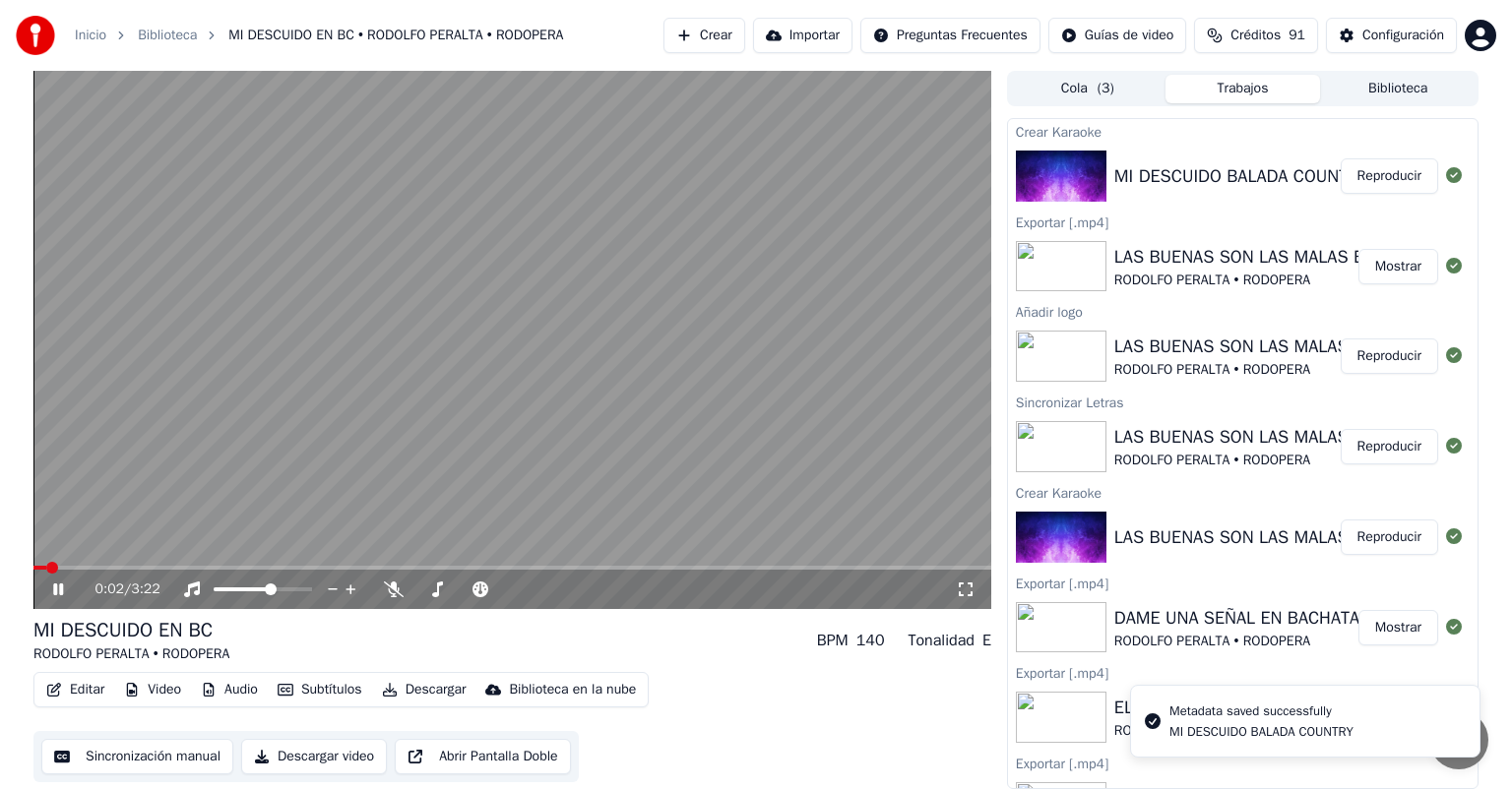 click 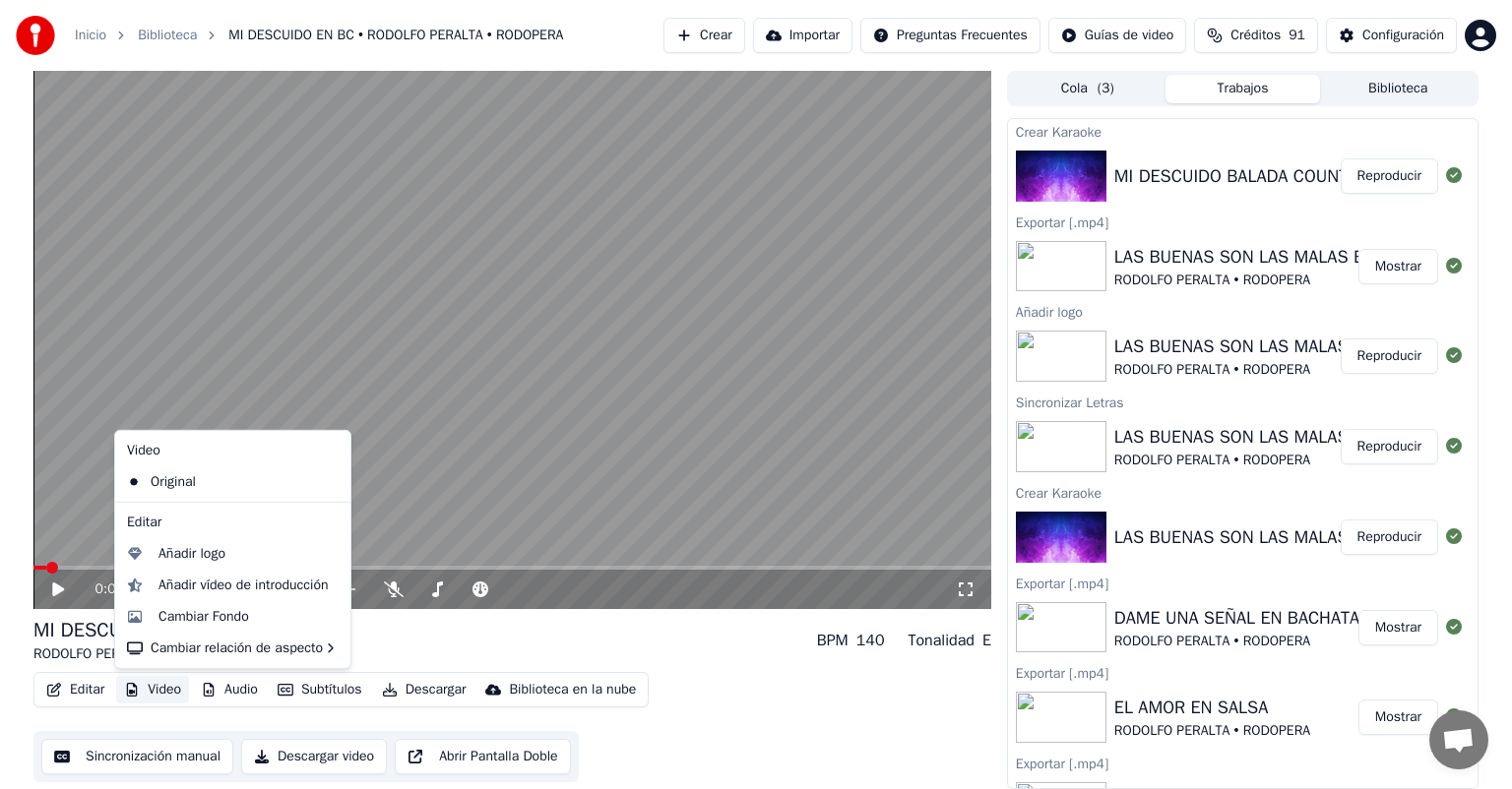 click on "Video" at bounding box center [153, 690] 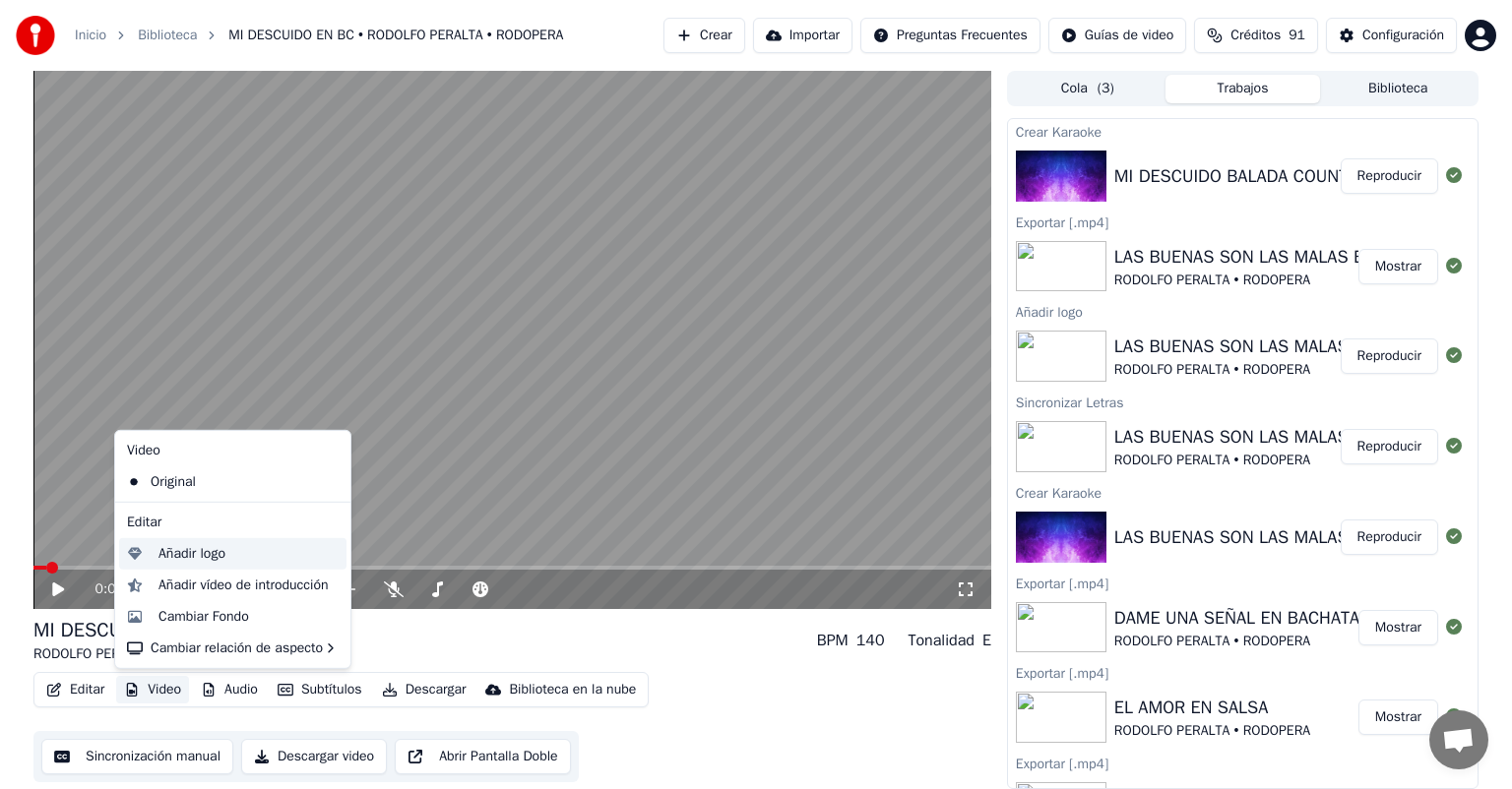 click on "Añadir logo" at bounding box center (192, 554) 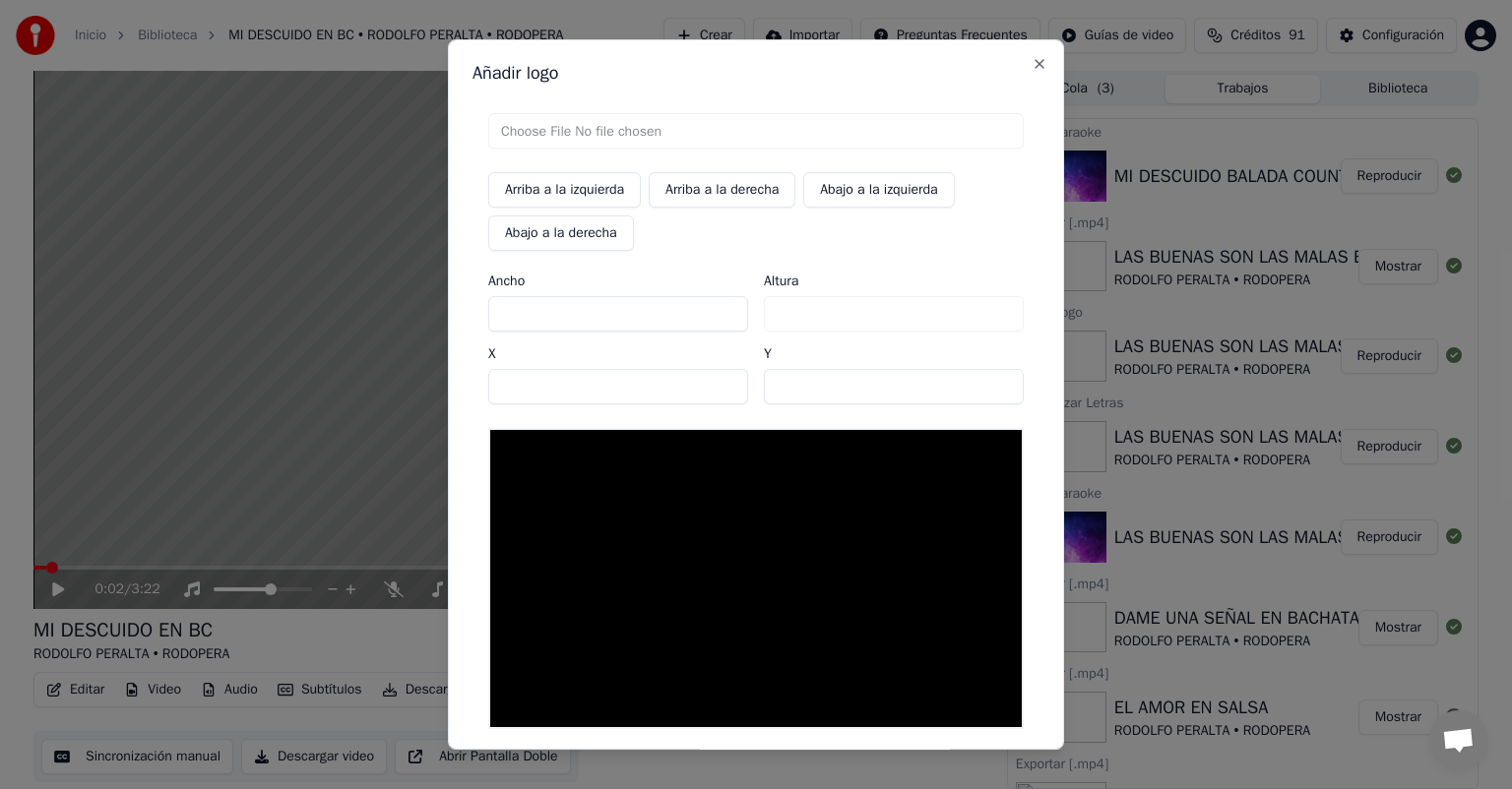 click at bounding box center (756, 131) 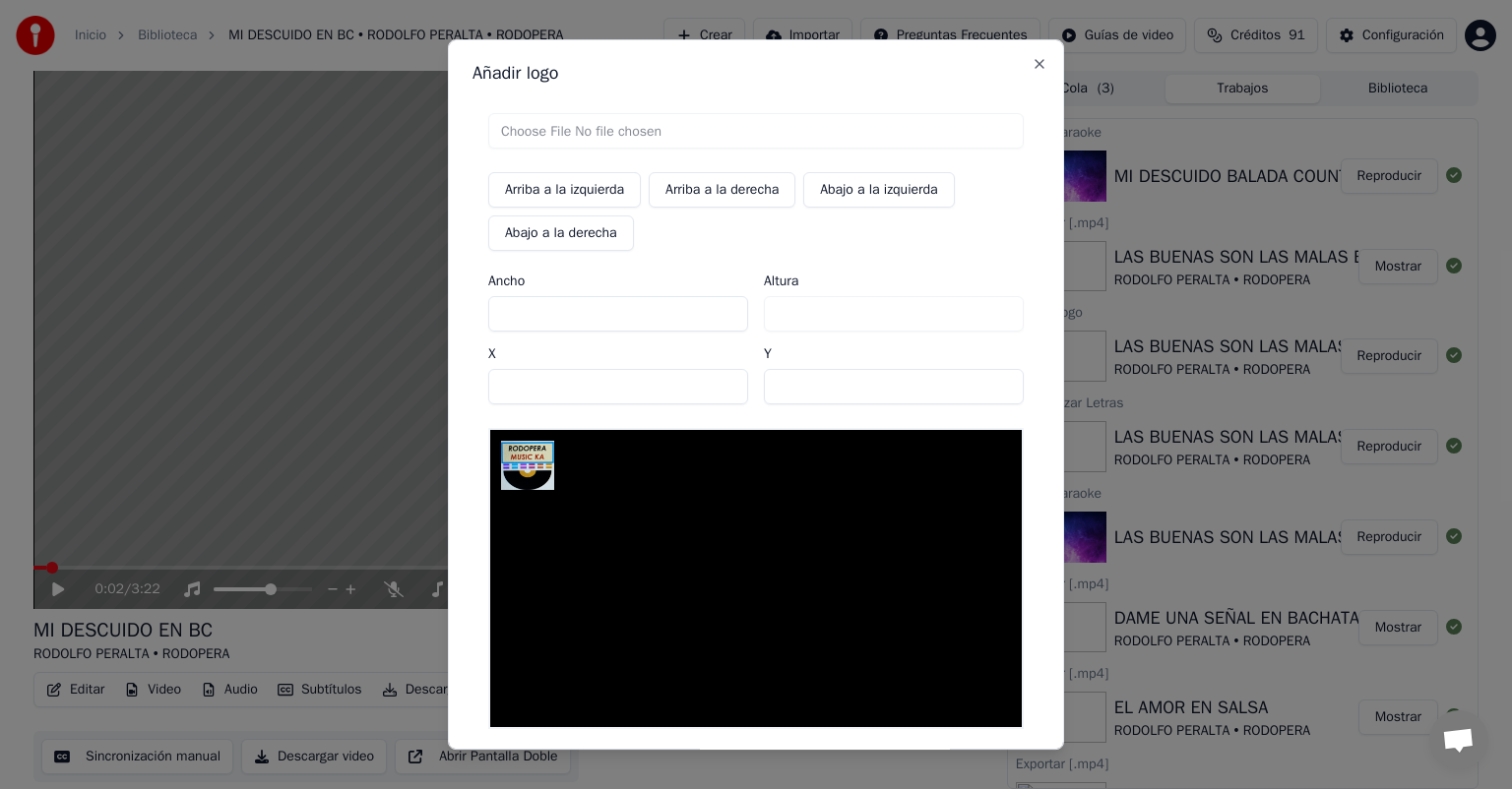 scroll, scrollTop: 87, scrollLeft: 0, axis: vertical 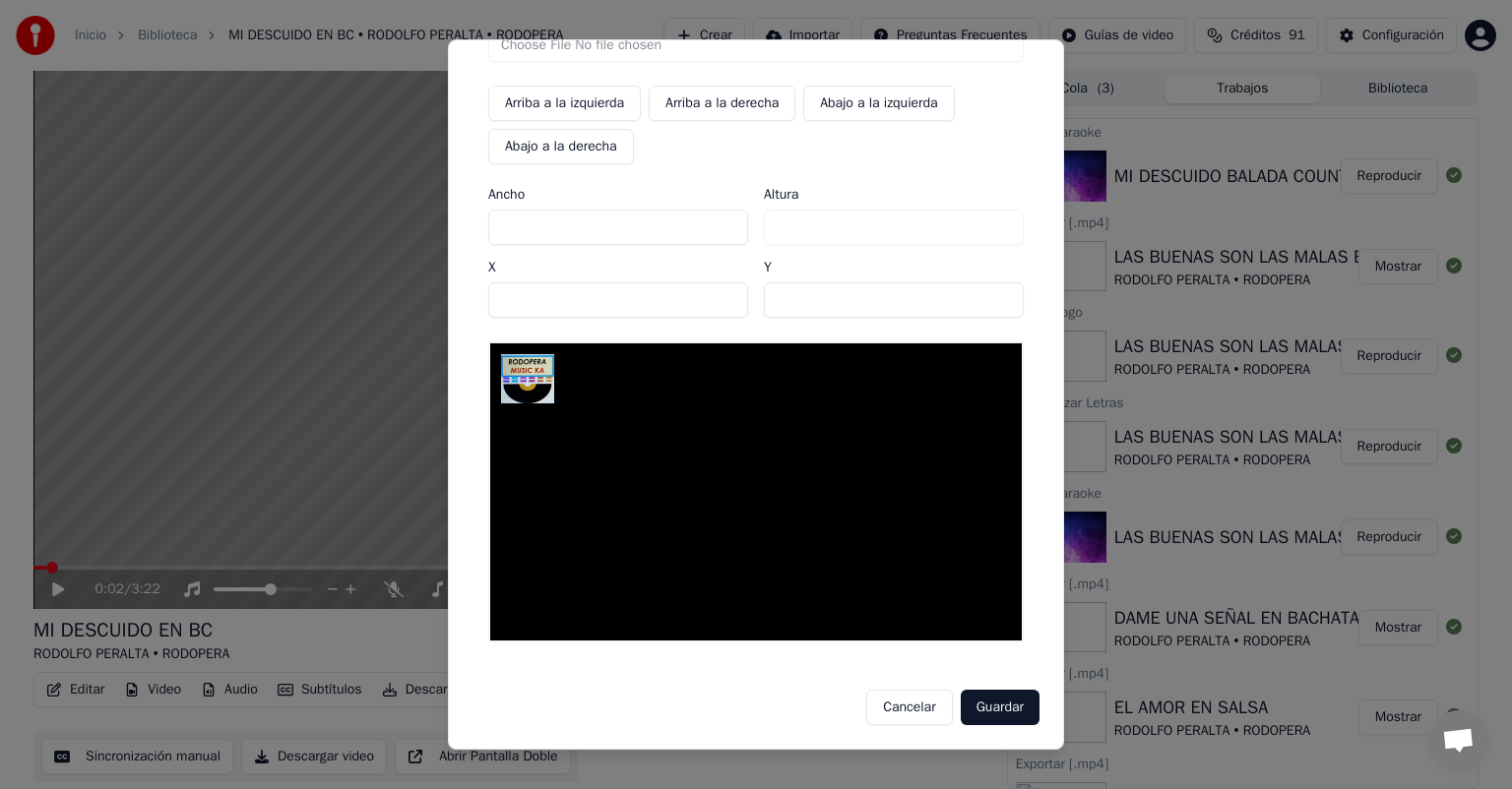 click on "Guardar" at bounding box center (1000, 707) 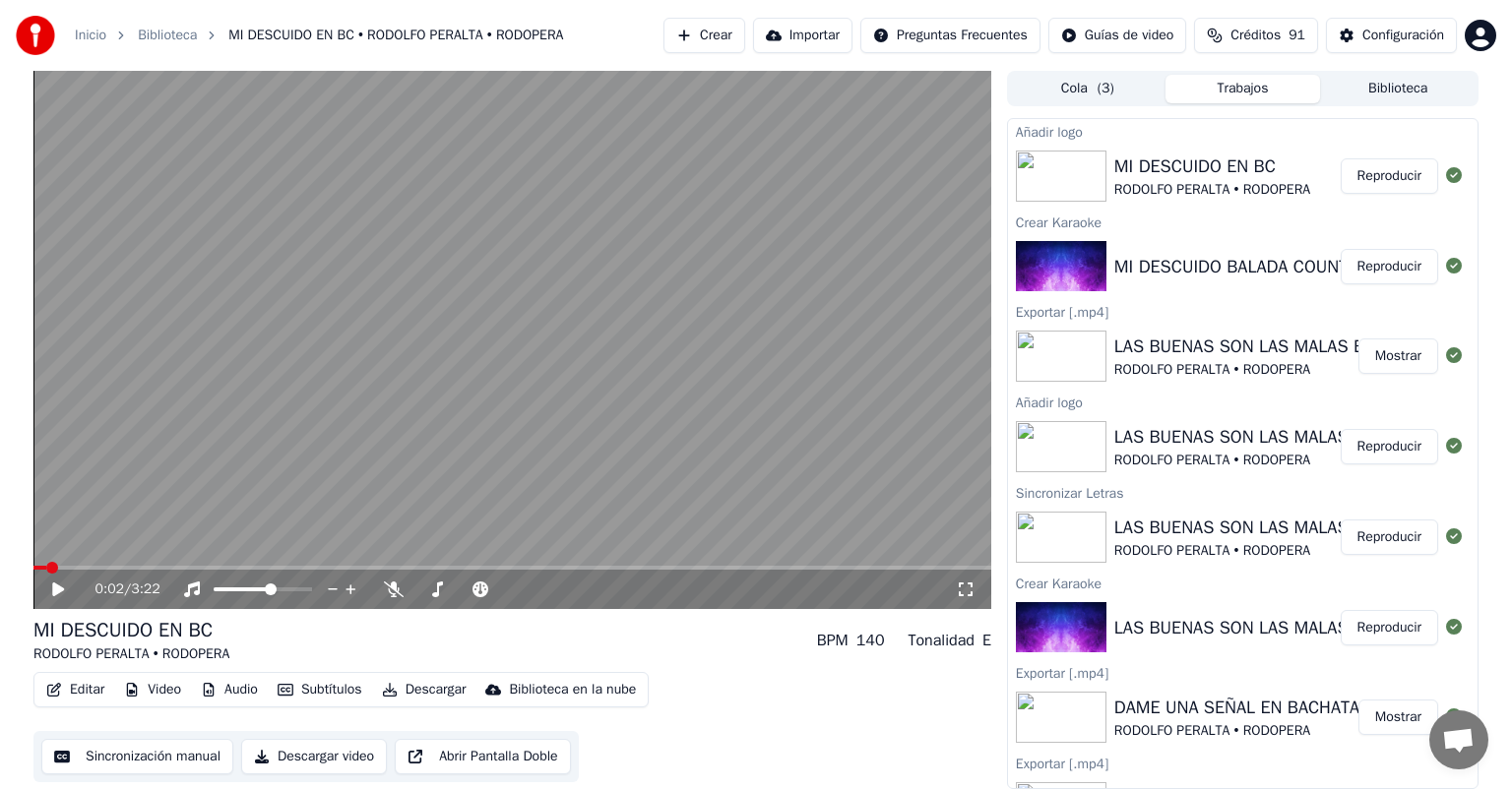 click on "Reproducir" at bounding box center (1389, 176) 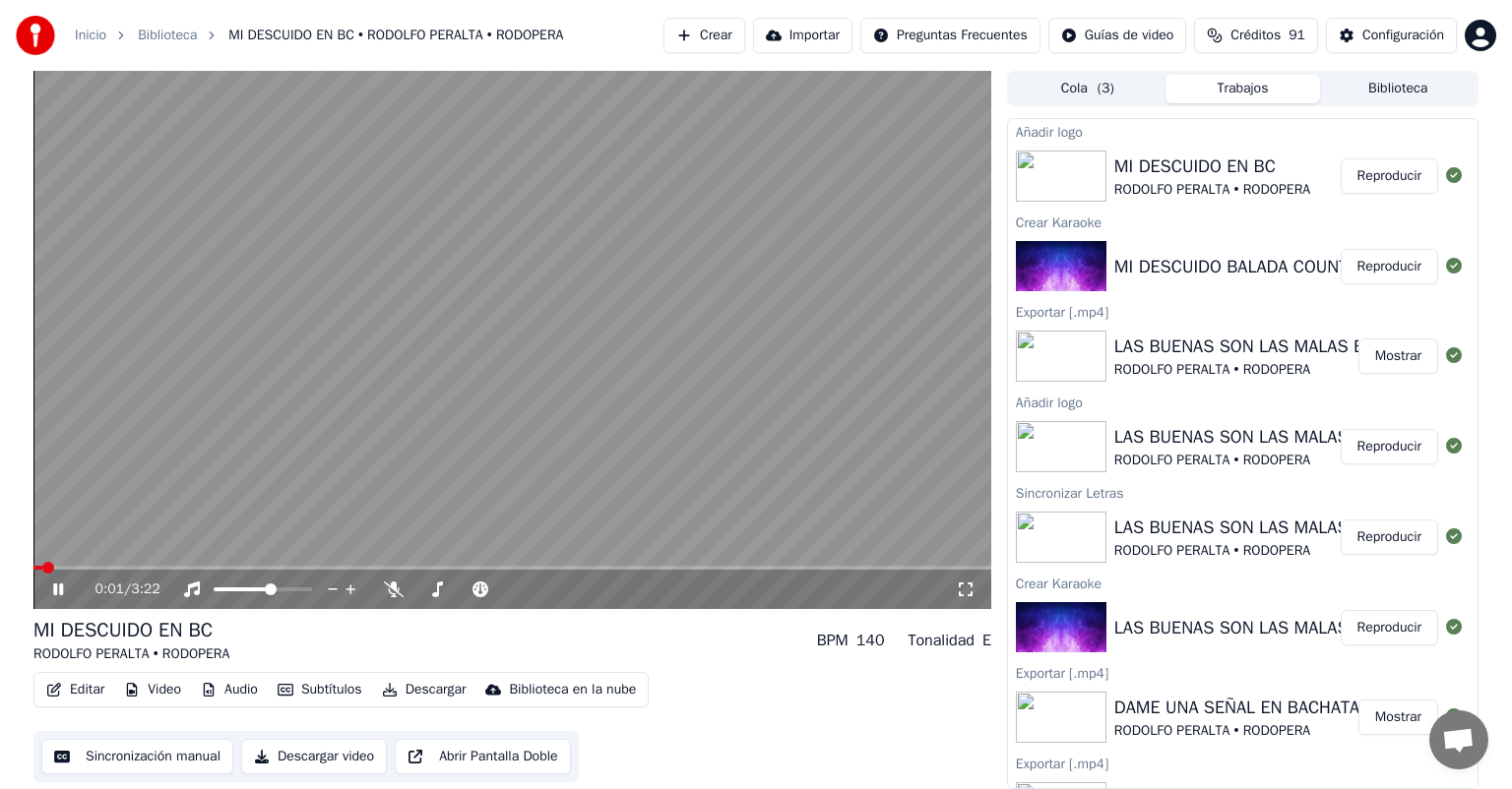 click 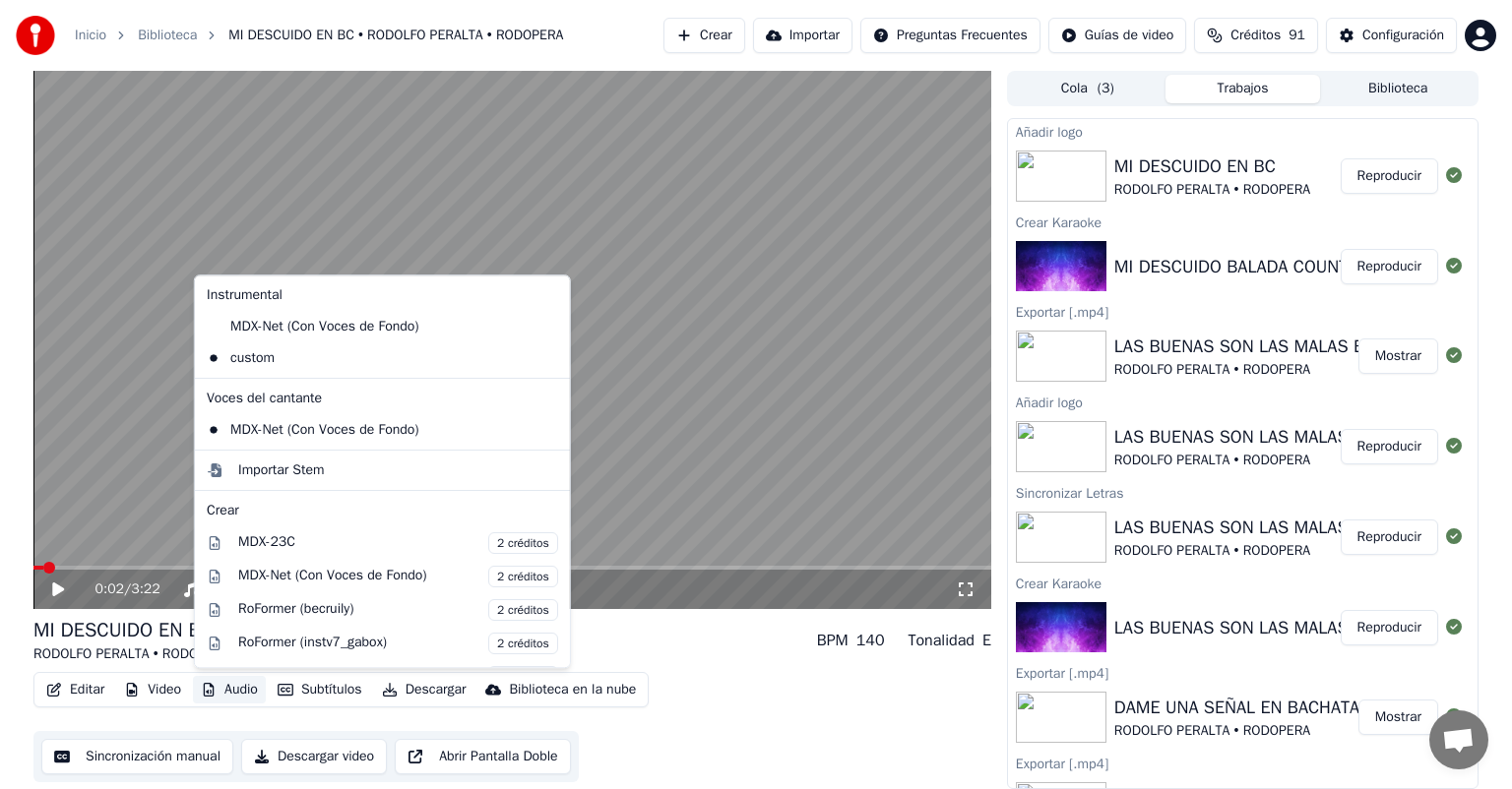click on "Audio" at bounding box center [229, 690] 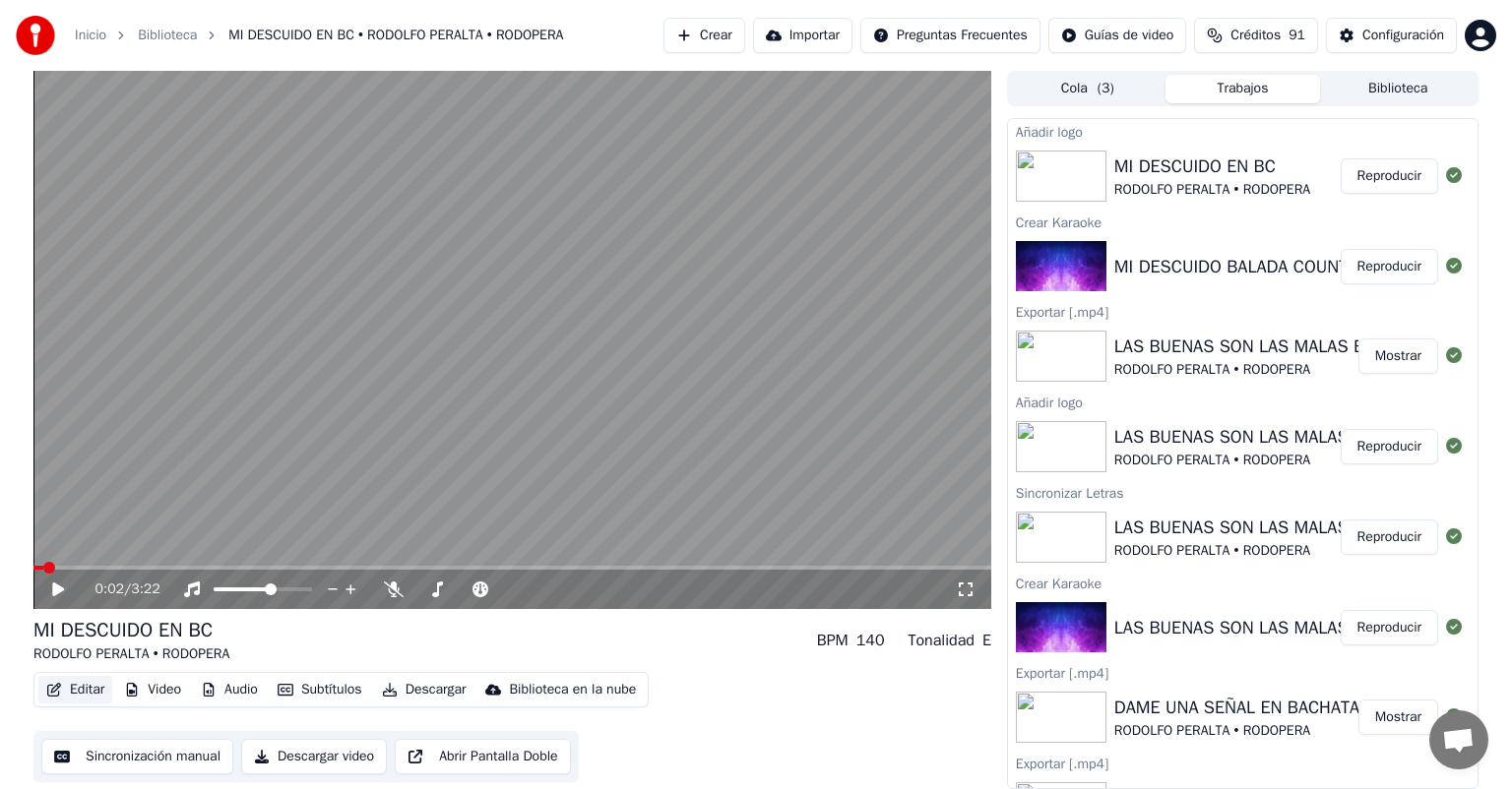 click on "Editar" at bounding box center (75, 690) 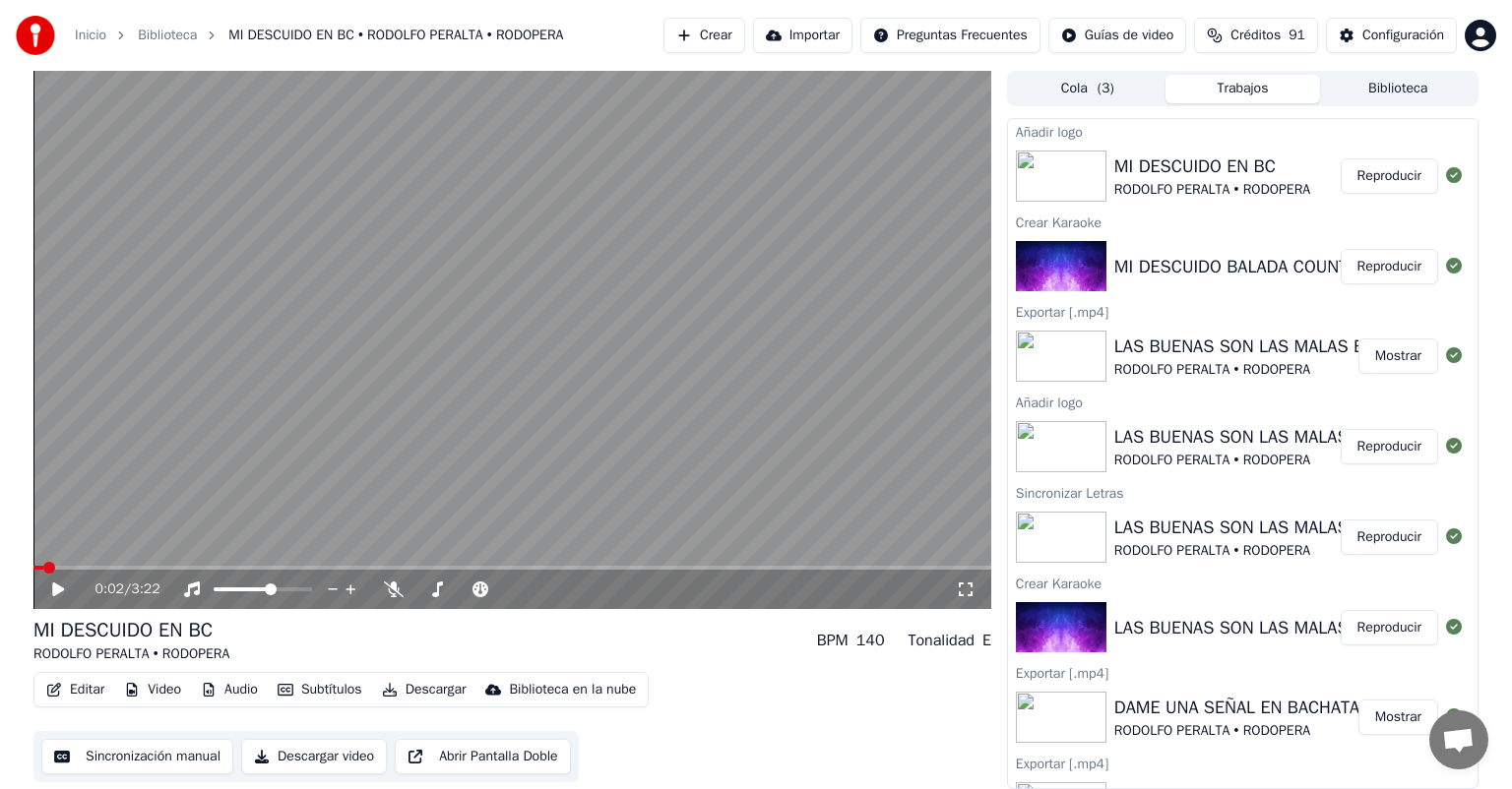 click on "Editar" at bounding box center [75, 690] 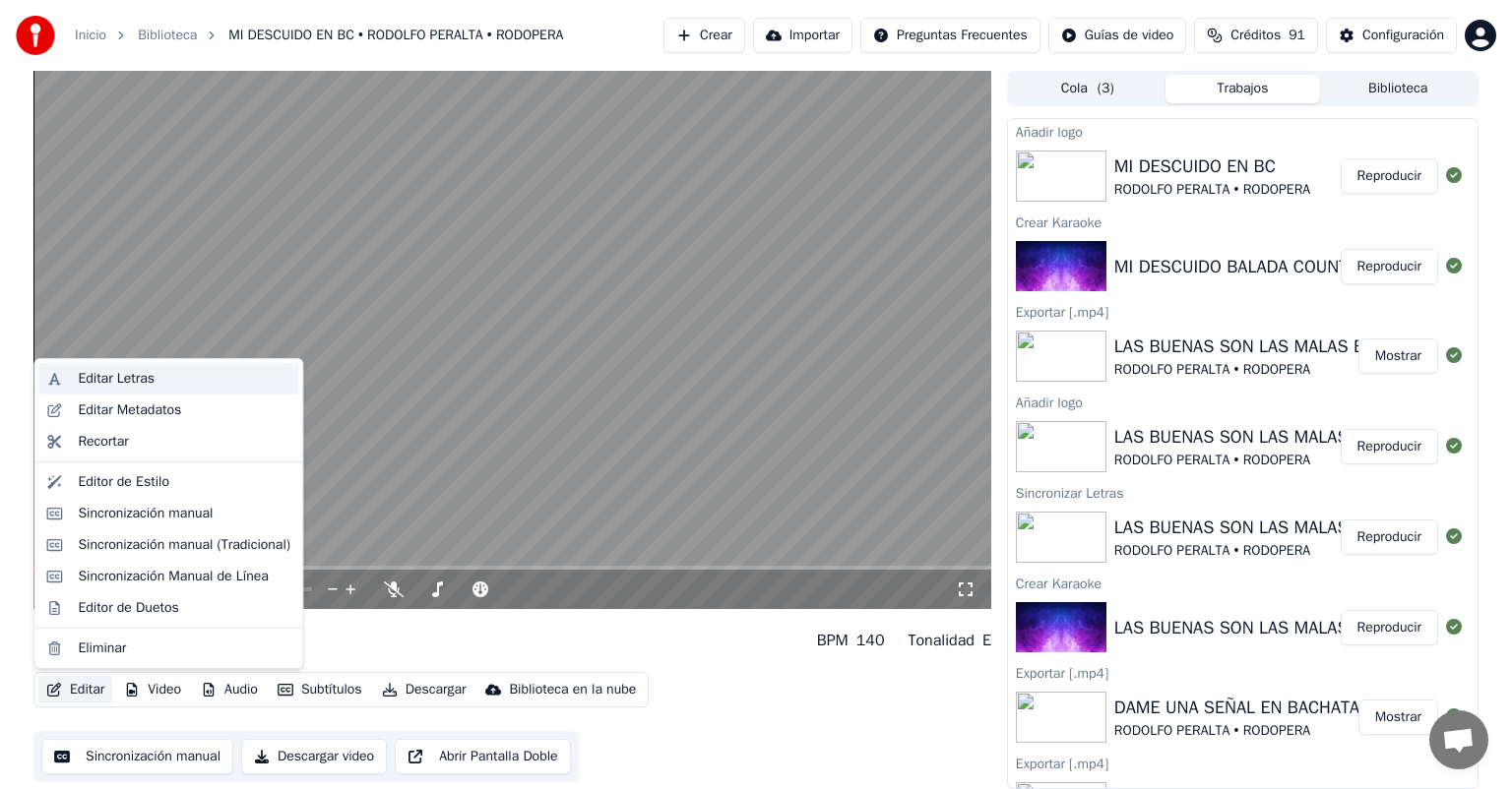 click on "Editar Letras" at bounding box center (116, 379) 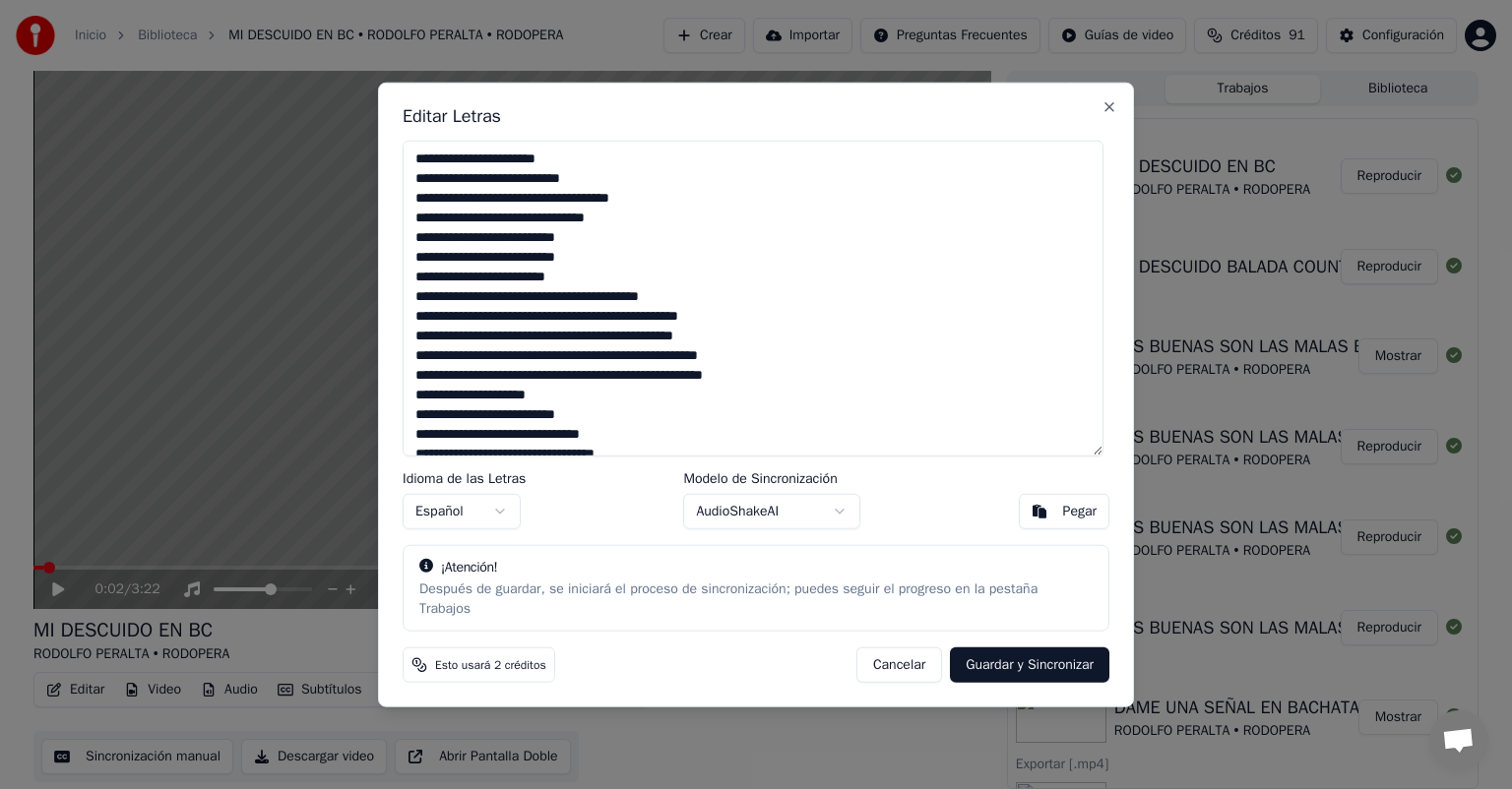 click on "**********" at bounding box center [753, 298] 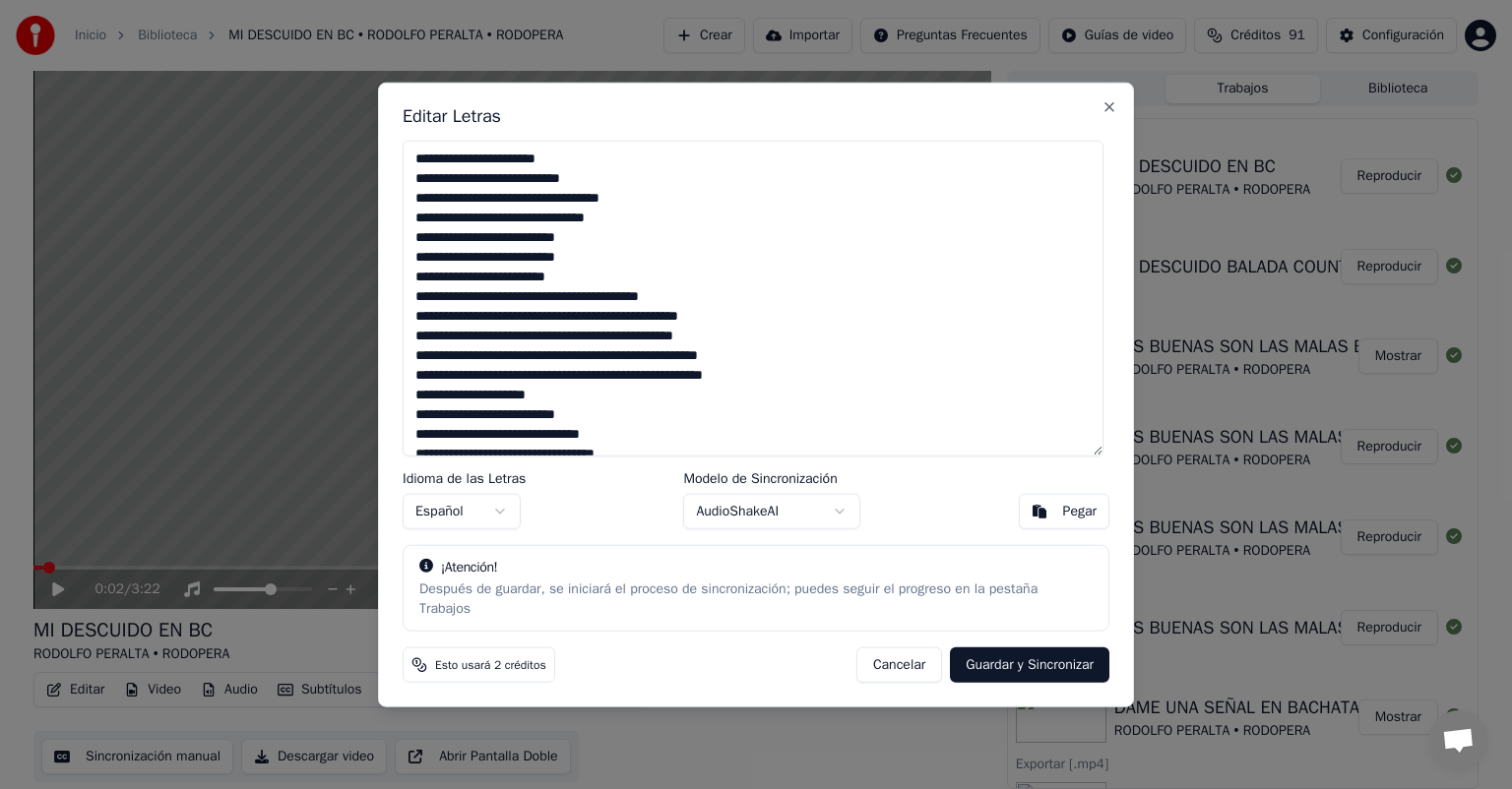click on "**********" at bounding box center (753, 298) 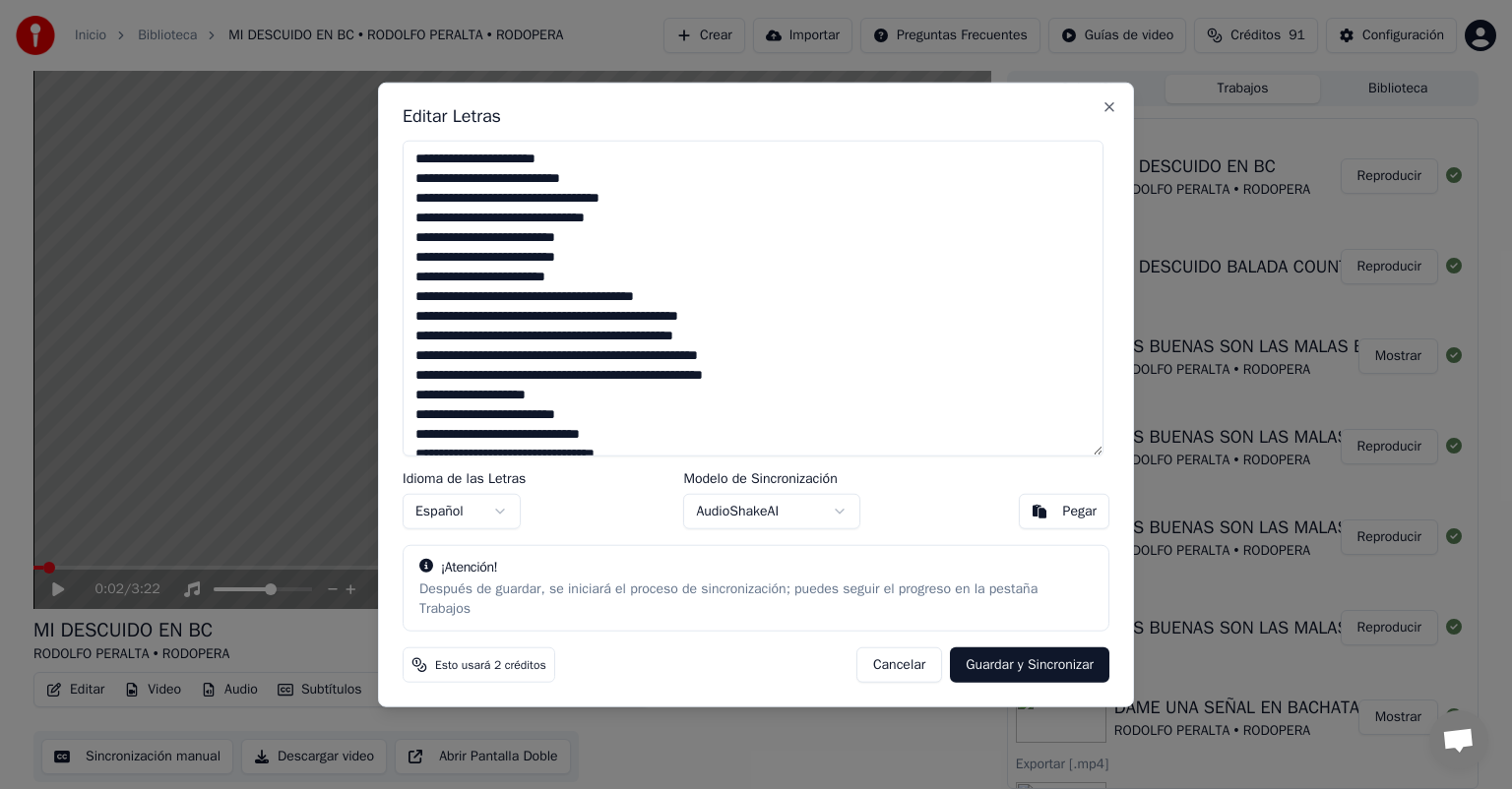 click on "**********" at bounding box center (753, 298) 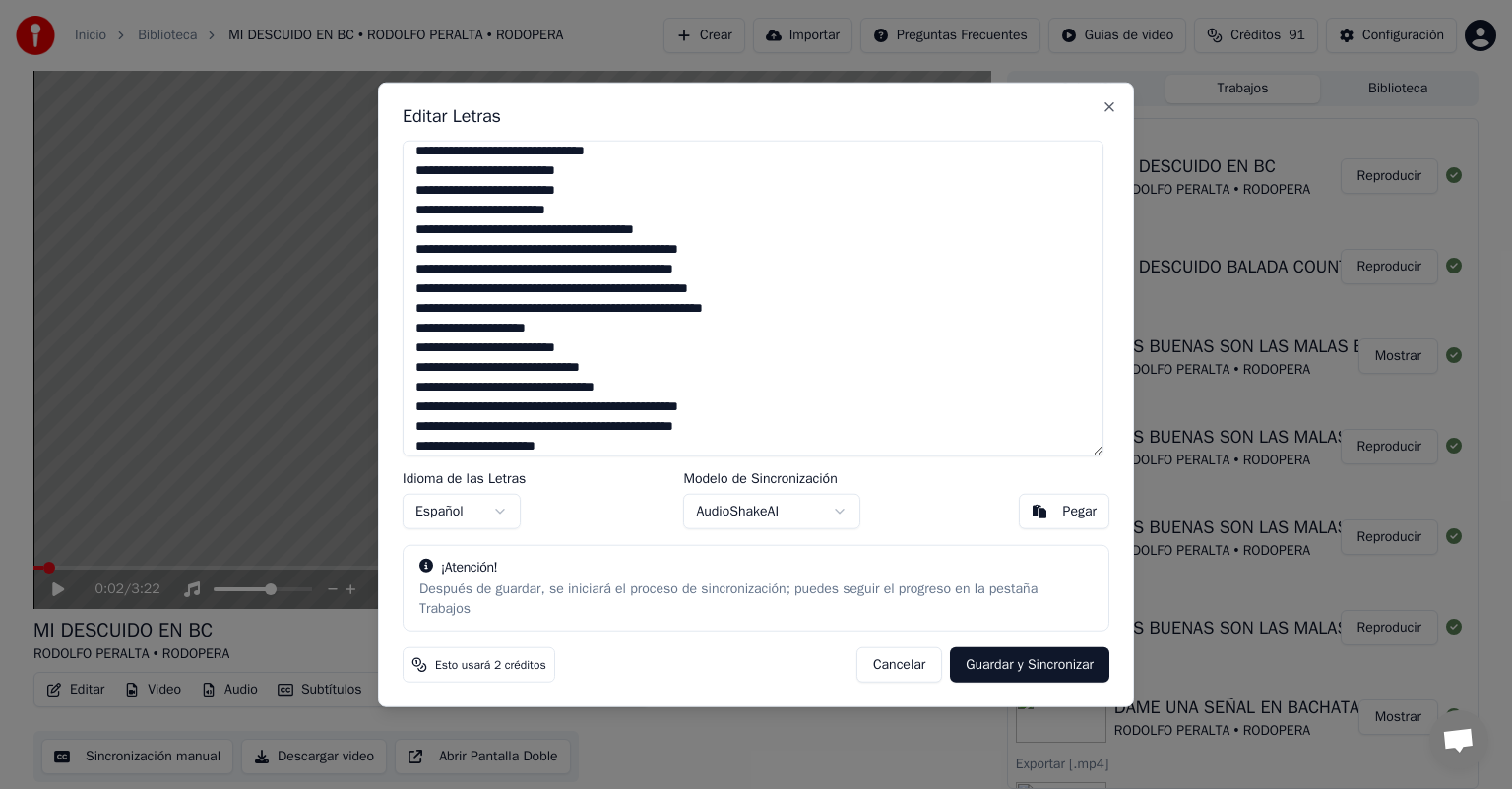 scroll, scrollTop: 98, scrollLeft: 0, axis: vertical 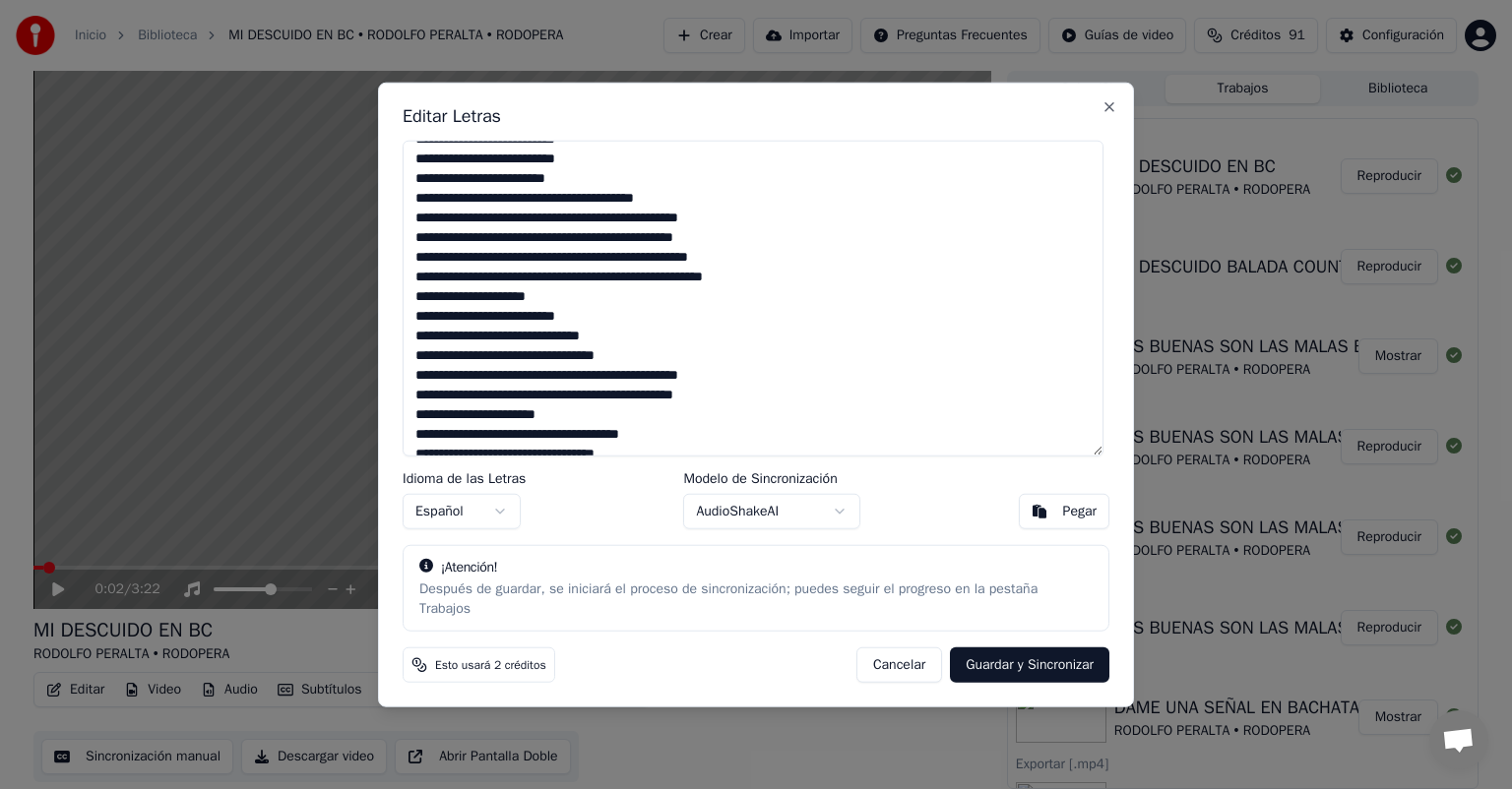 click on "**********" at bounding box center [753, 298] 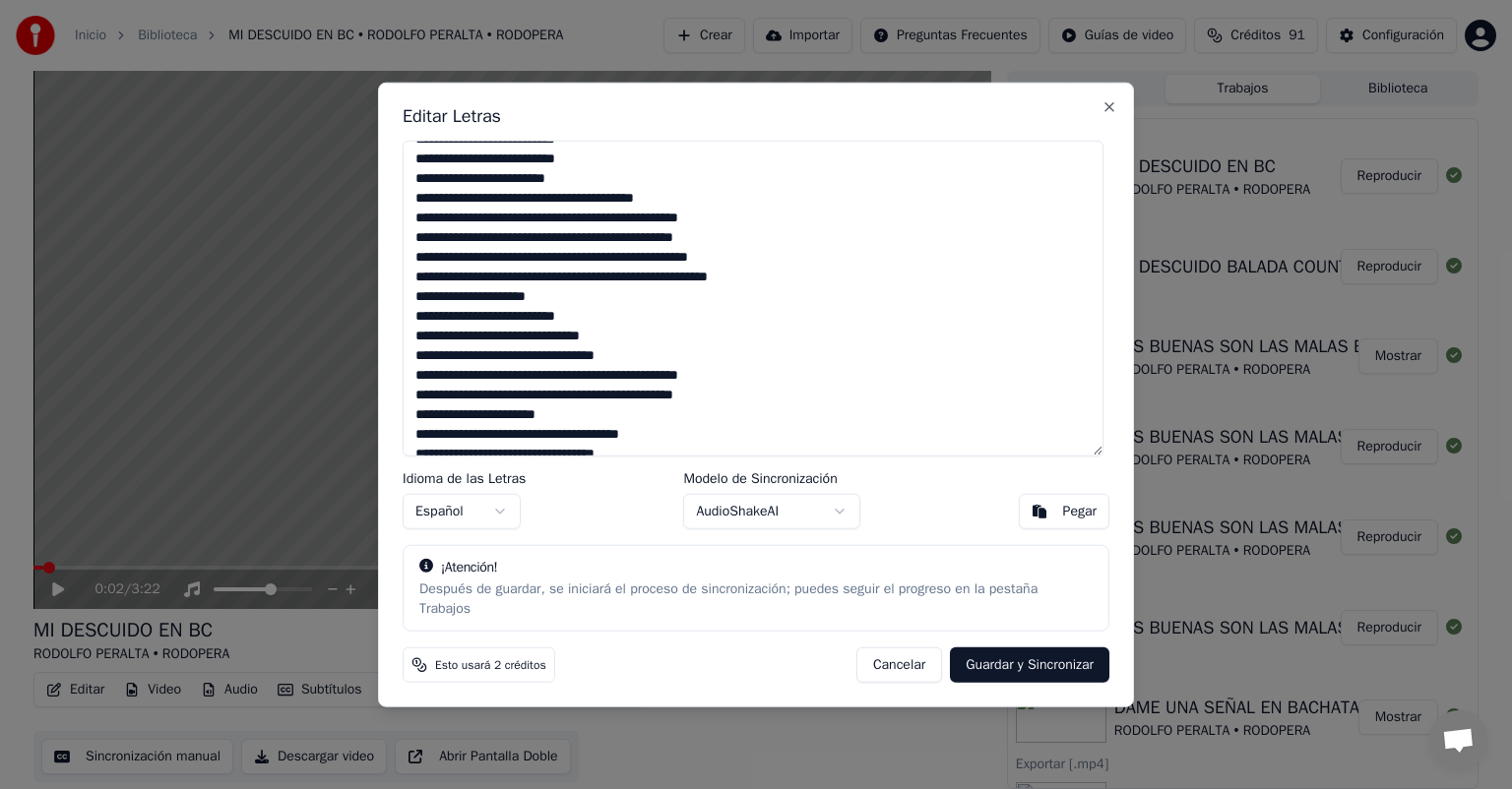 click on "**********" at bounding box center [753, 298] 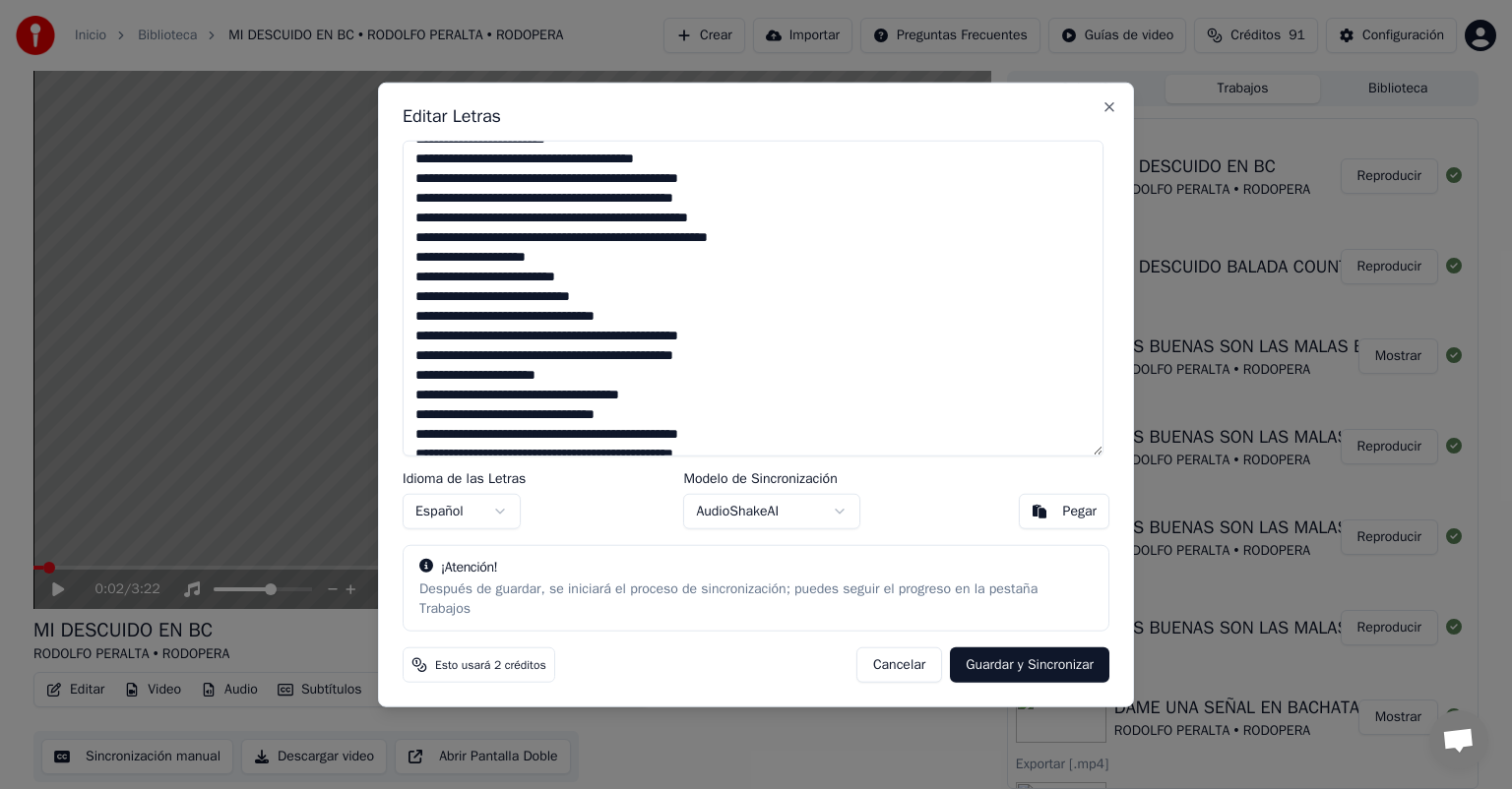 scroll, scrollTop: 153, scrollLeft: 0, axis: vertical 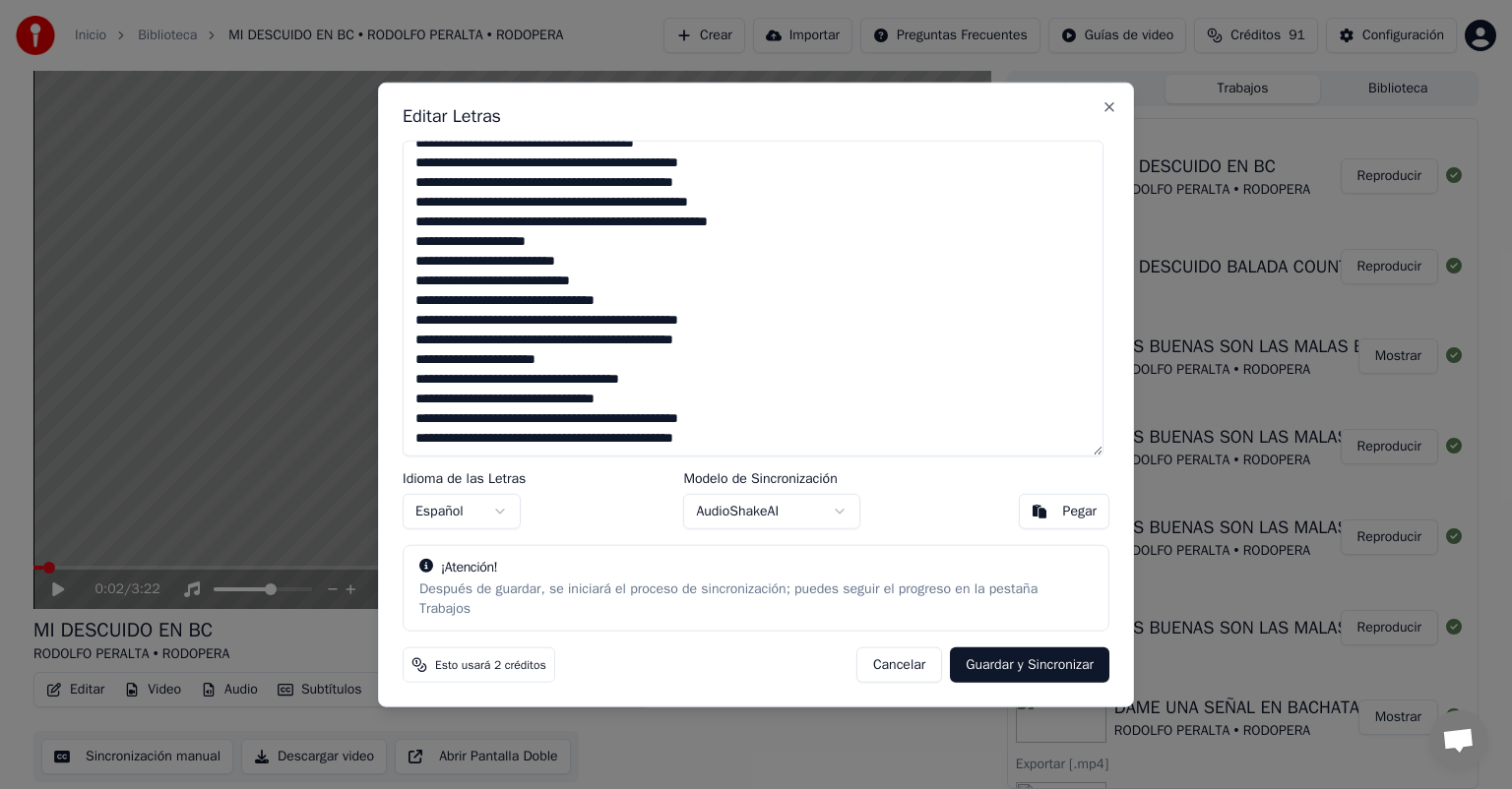 click on "**********" at bounding box center [753, 298] 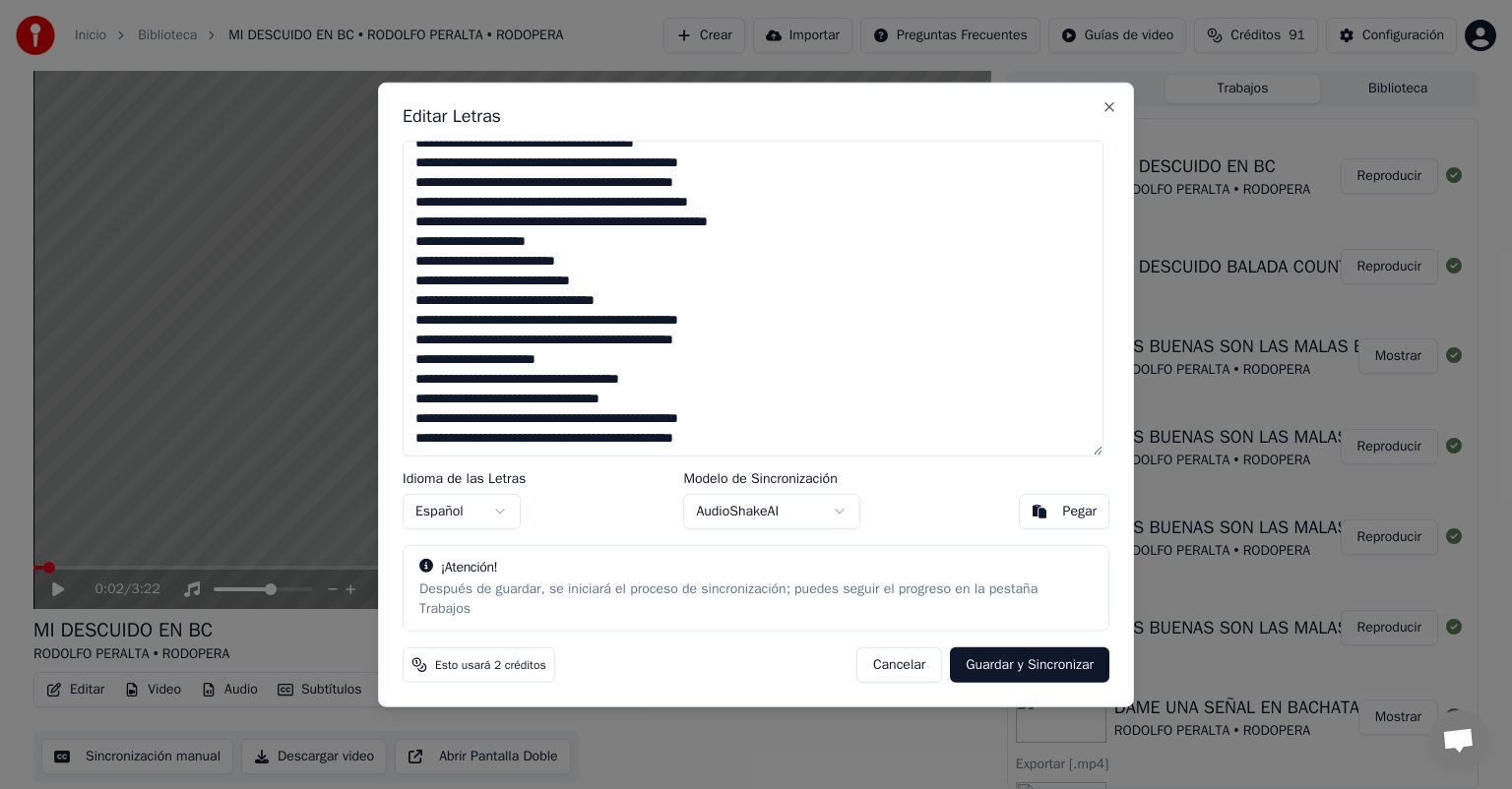 type on "**********" 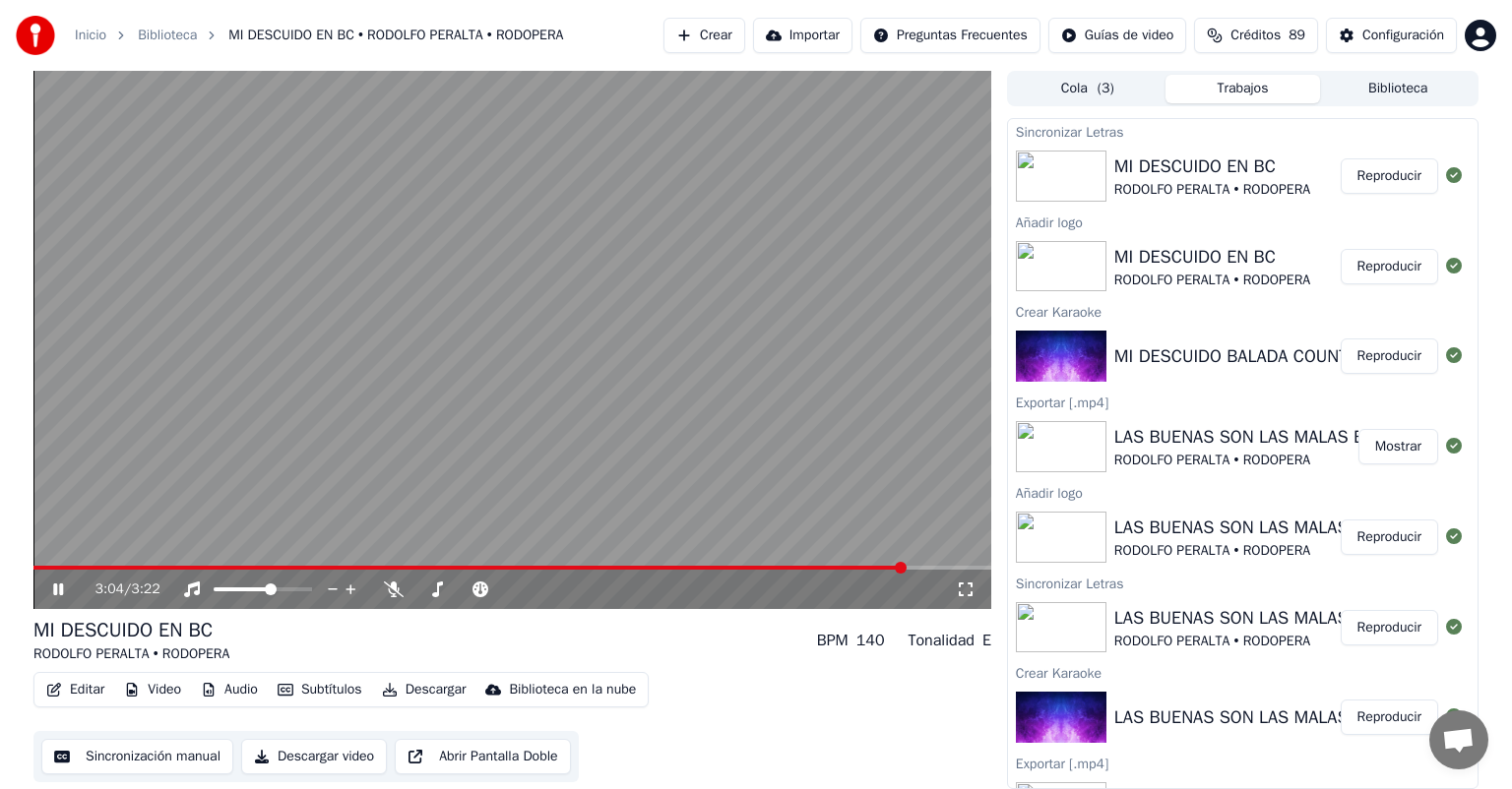 click on "Descargar video" at bounding box center [314, 757] 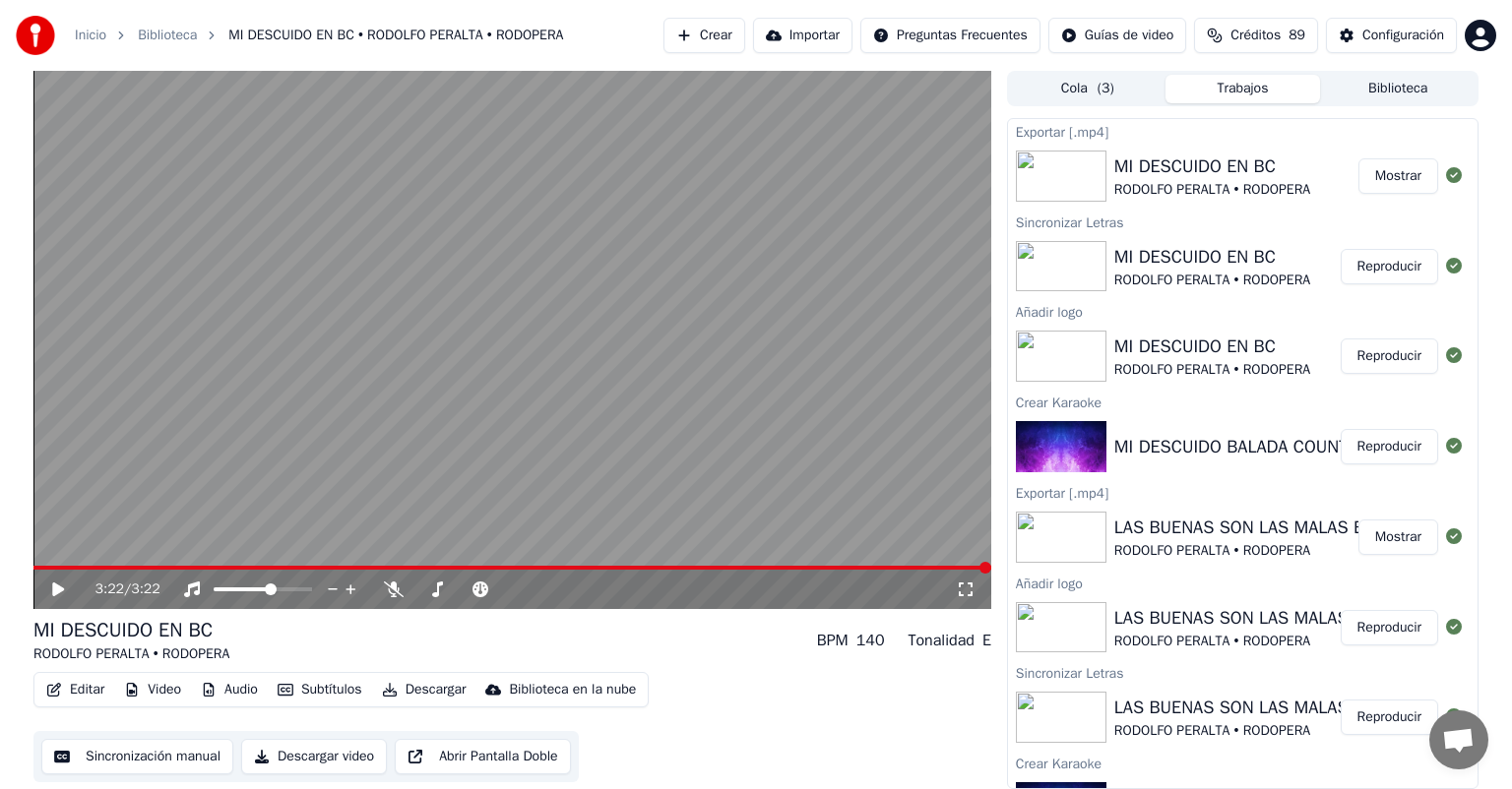 click on "Mostrar" at bounding box center [1398, 176] 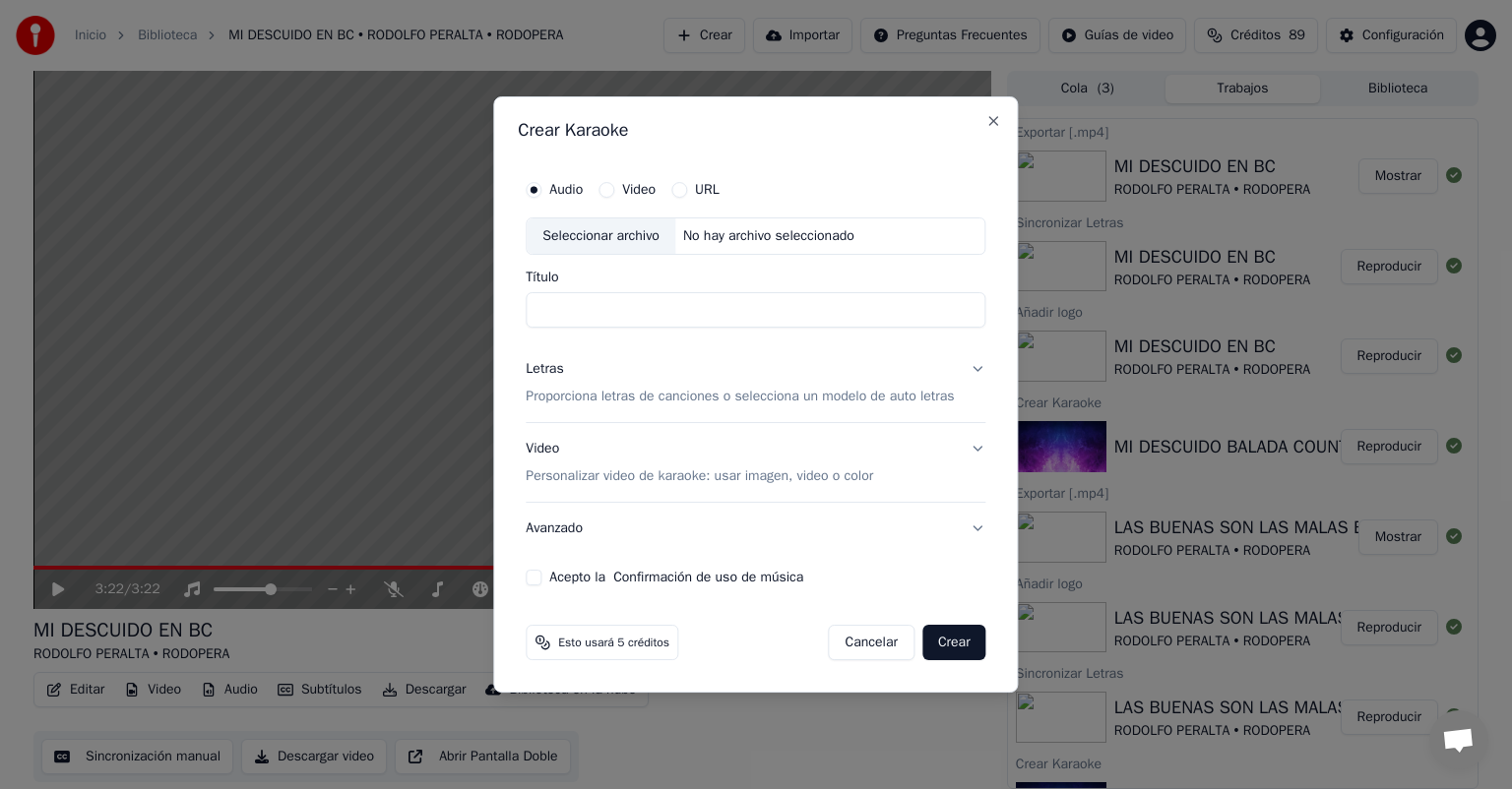 click on "Seleccionar archivo" at bounding box center [600, 236] 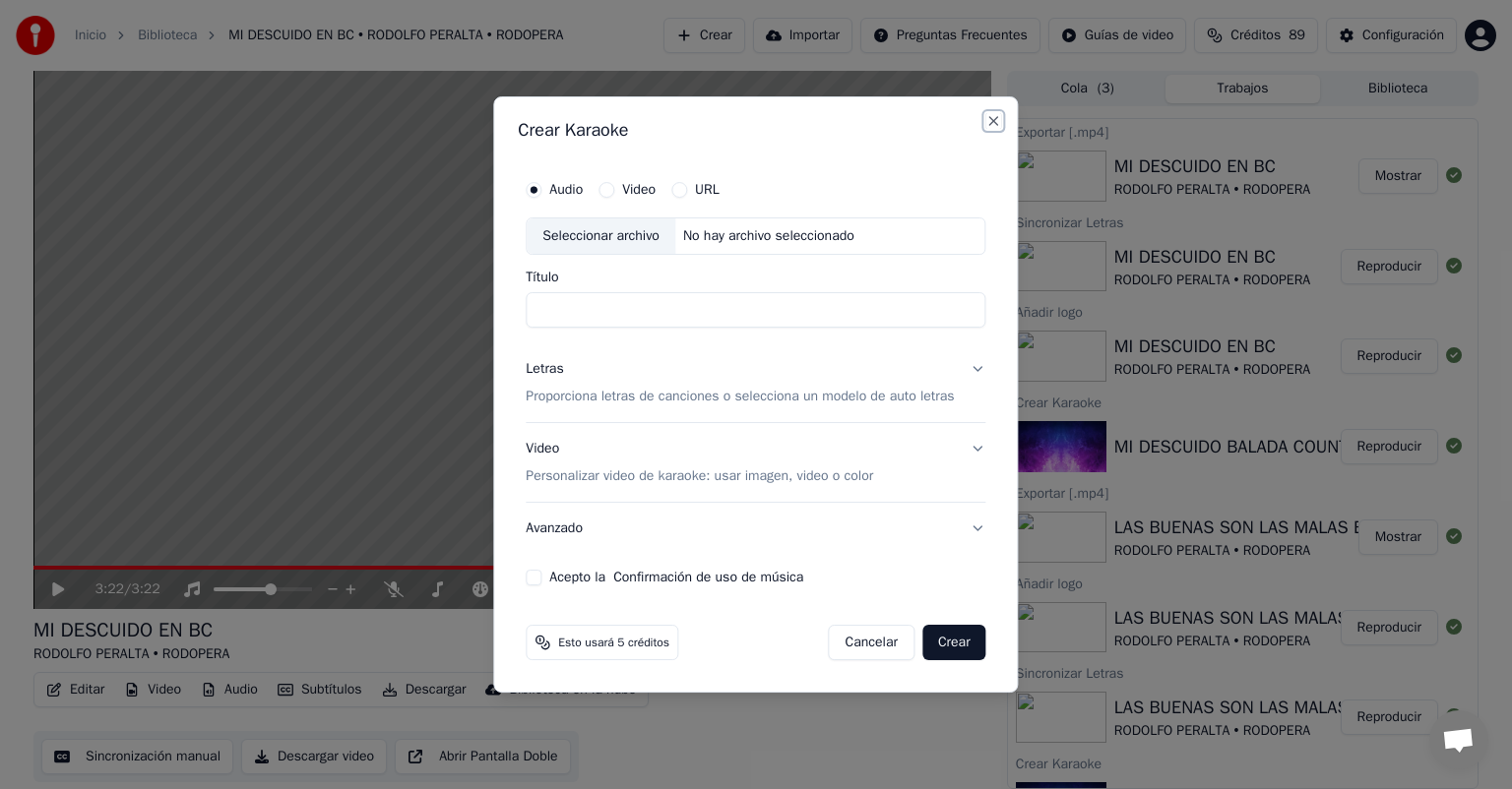 click on "Close" at bounding box center (994, 121) 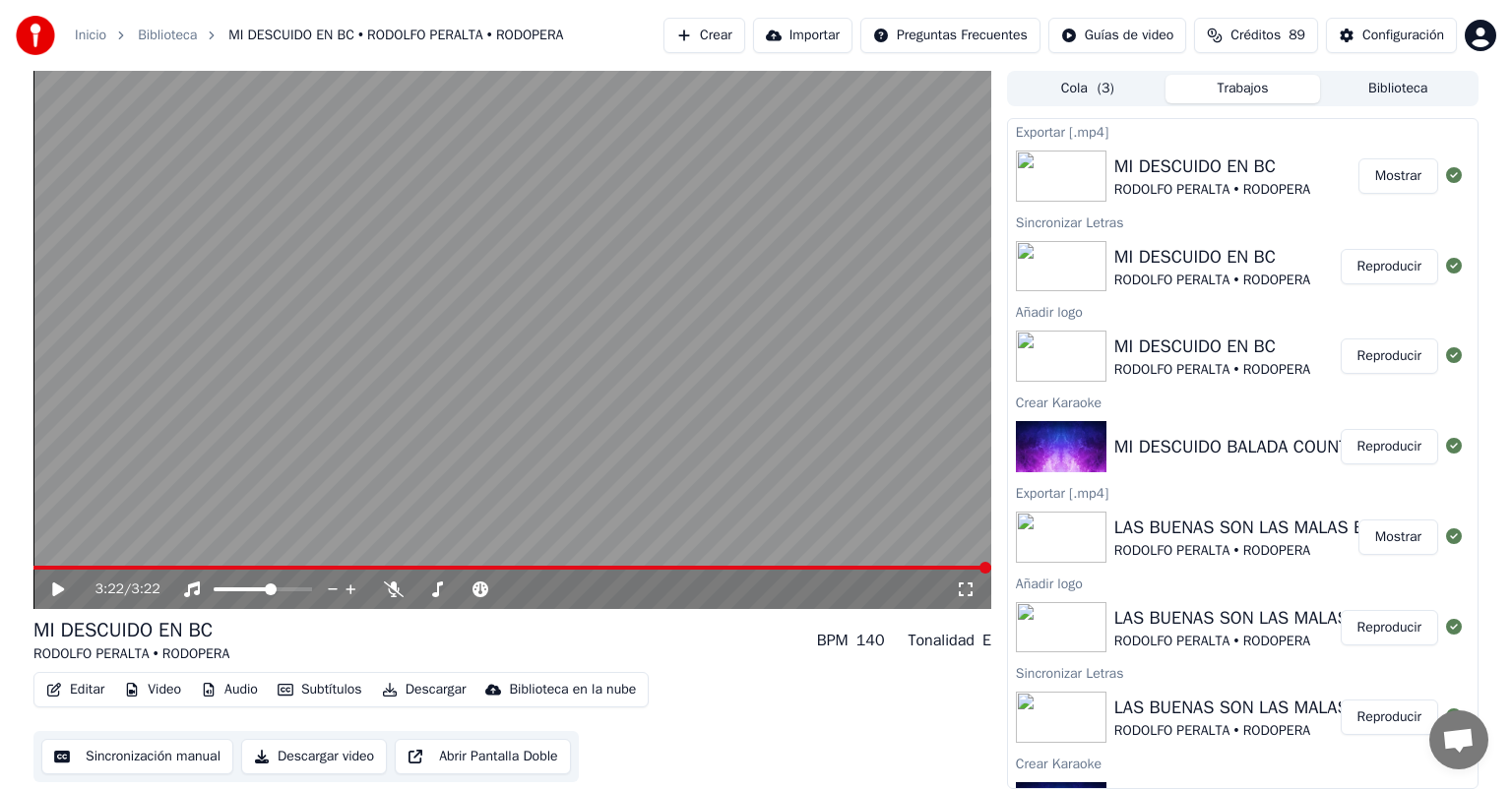click on "Crear" at bounding box center (704, 35) 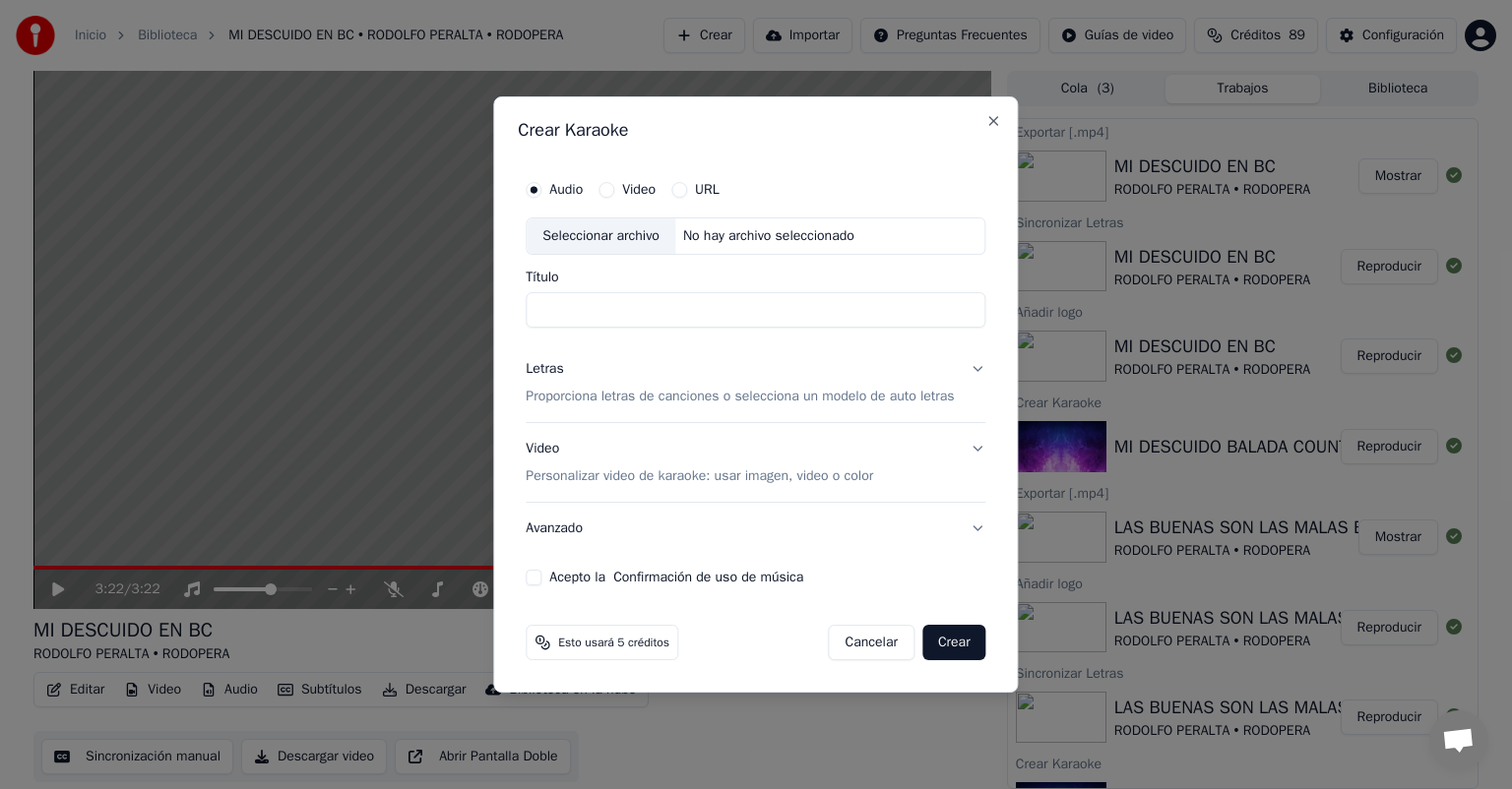 click on "Seleccionar archivo" at bounding box center [600, 236] 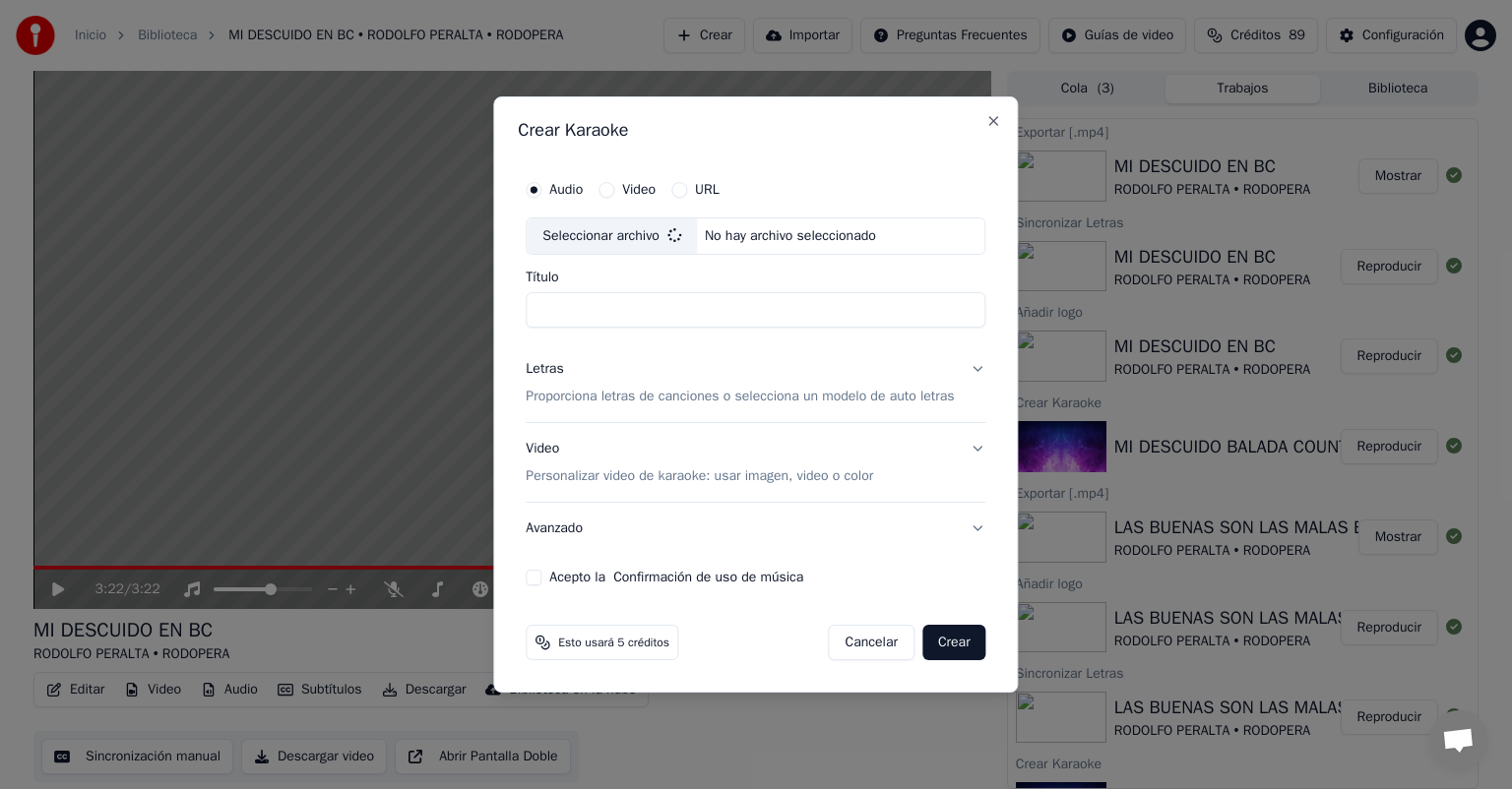 type on "**********" 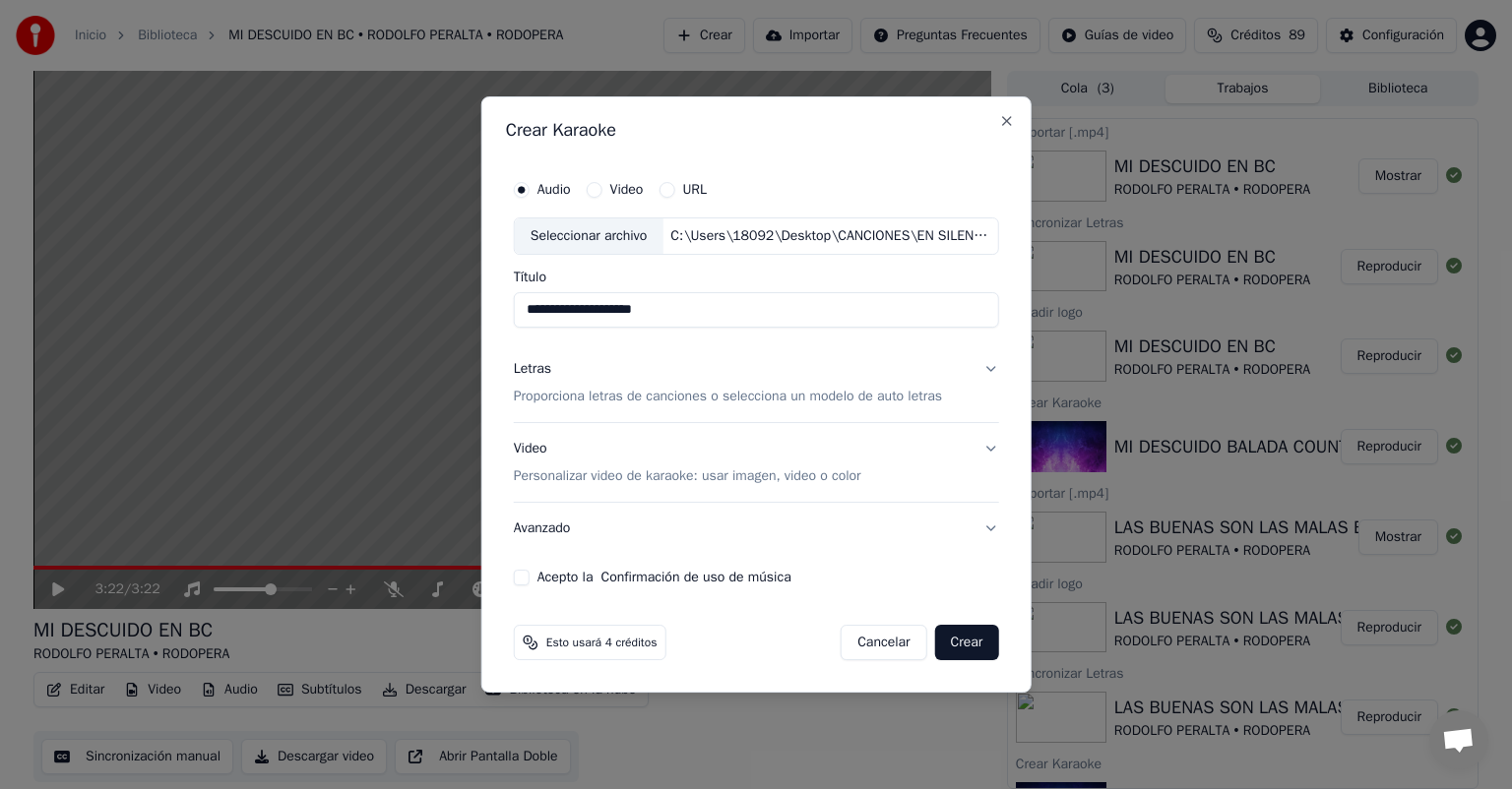 click on "Proporciona letras de canciones o selecciona un modelo de auto letras" at bounding box center (727, 396) 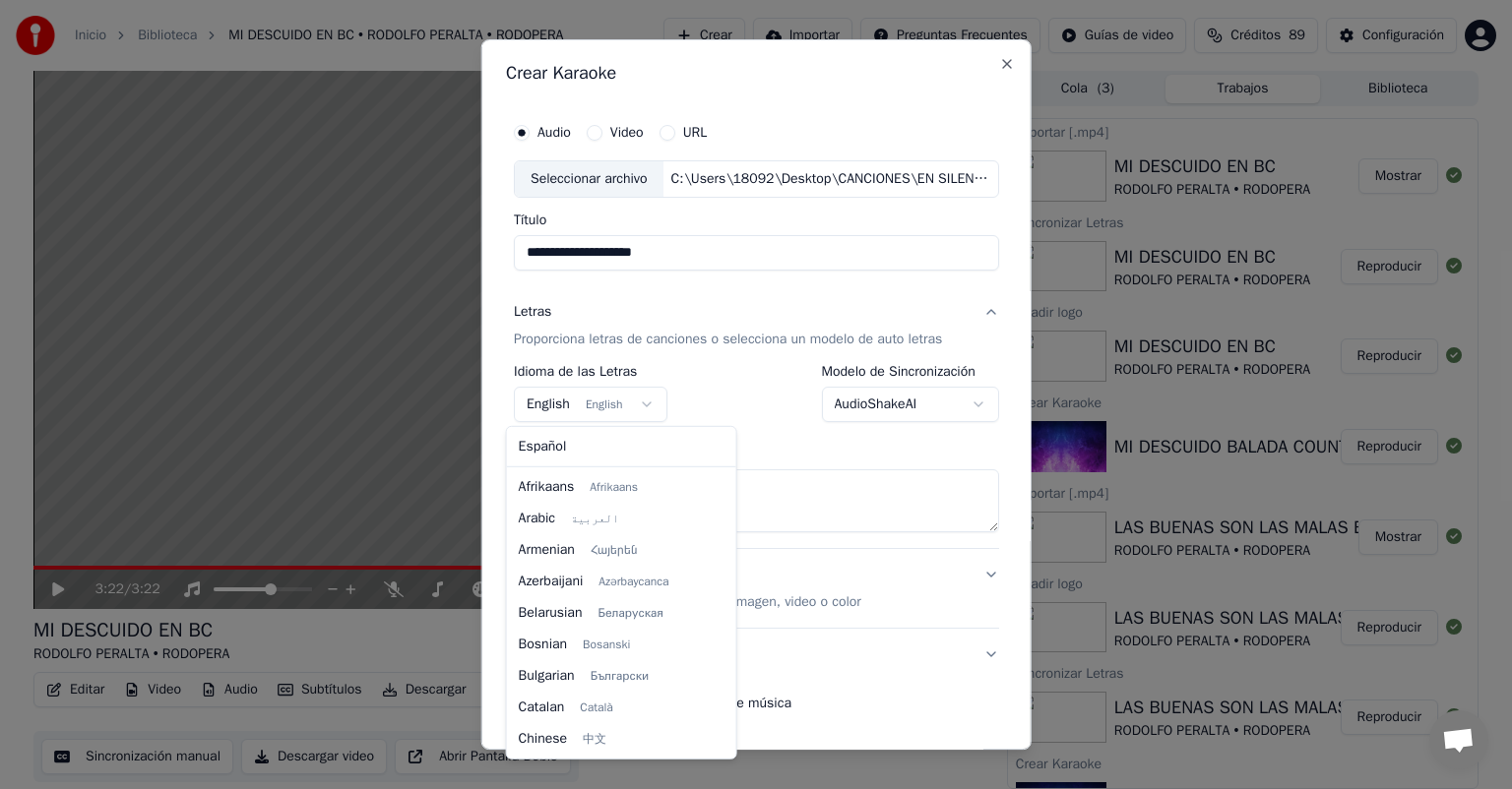 click on "Inicio Biblioteca MI DESCUIDO EN BC • RODOLFO PERALTA • RODOPERA Crear Importar Preguntas Frecuentes Guías de video Créditos 89 Configuración 3:22  /  3:22 MI DESCUIDO EN BC RODOLFO PERALTA • RODOPERA BPM 140 Tonalidad E Editar Video Audio Subtítulos Descargar Biblioteca en la nube Sincronización manual Descargar video Abrir Pantalla Doble Cola ( 3 ) Trabajos Biblioteca Exportar [.mp4] MI DESCUIDO EN BC RODOLFO PERALTA • RODOPERA Mostrar Sincronizar Letras MI DESCUIDO EN BC RODOLFO PERALTA • RODOPERA Reproducir Añadir logo MI DESCUIDO EN BC RODOLFO PERALTA • RODOPERA Reproducir Crear Karaoke MI DESCUIDO BALADA COUNTRY Reproducir Exportar [.mp4] LAS BUENAS SON LAS MALAS EN SALSA RODOLFO PERALTA • RODOPERA Mostrar Añadir logo LAS BUENAS SON LAS MALAS EN SALSA RODOLFO PERALTA • RODOPERA Reproducir Sincronizar Letras LAS BUENAS SON LAS MALAS EN SALSA RODOLFO PERALTA • RODOPERA Reproducir Crear Karaoke LAS BUENAS SON LAS MALAS (2) SALSA FINAL FINAL 1 Reproducir Exportar [.mp4] Mostrar URL" at bounding box center (756, 394) 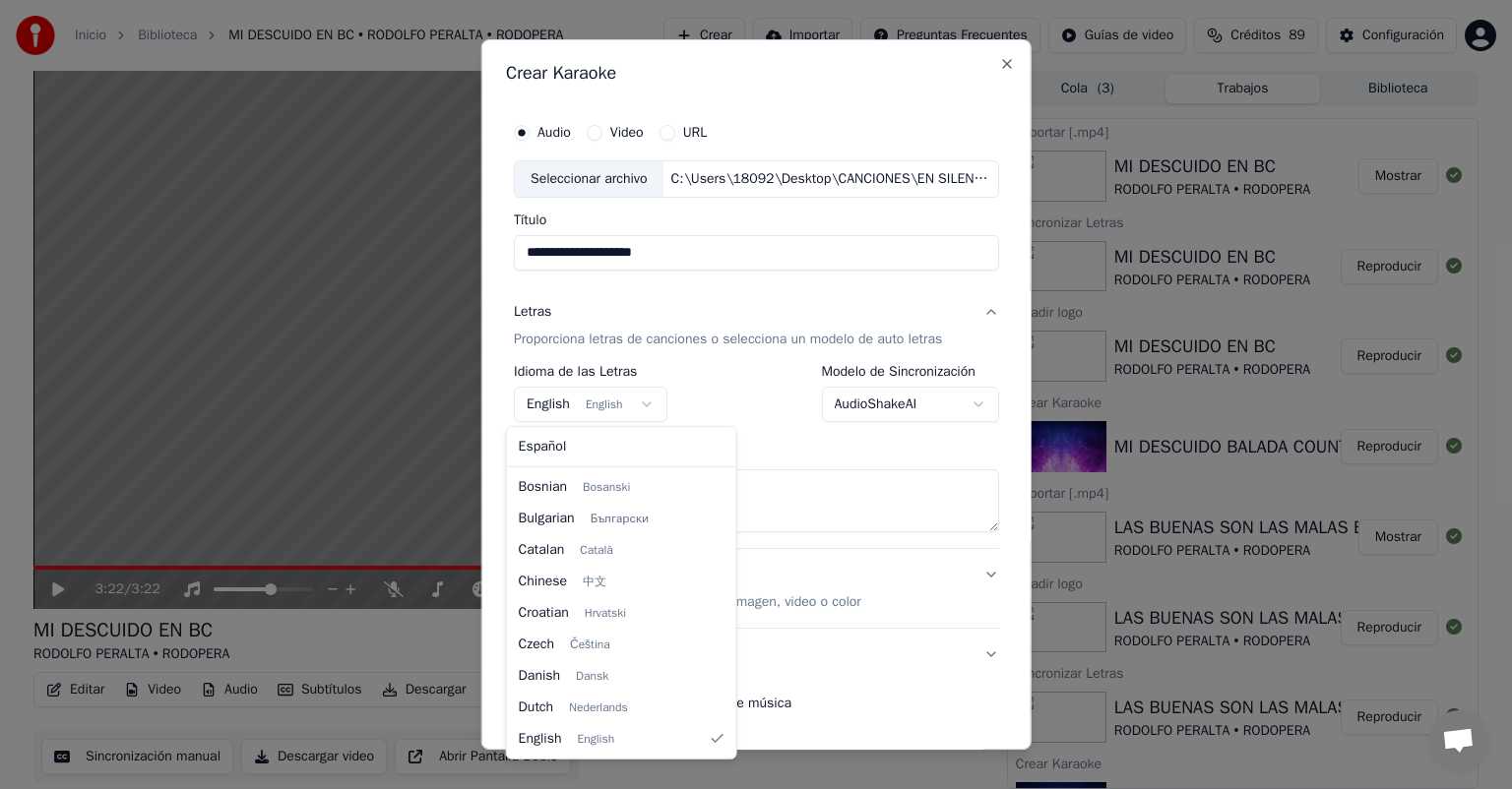 select on "**" 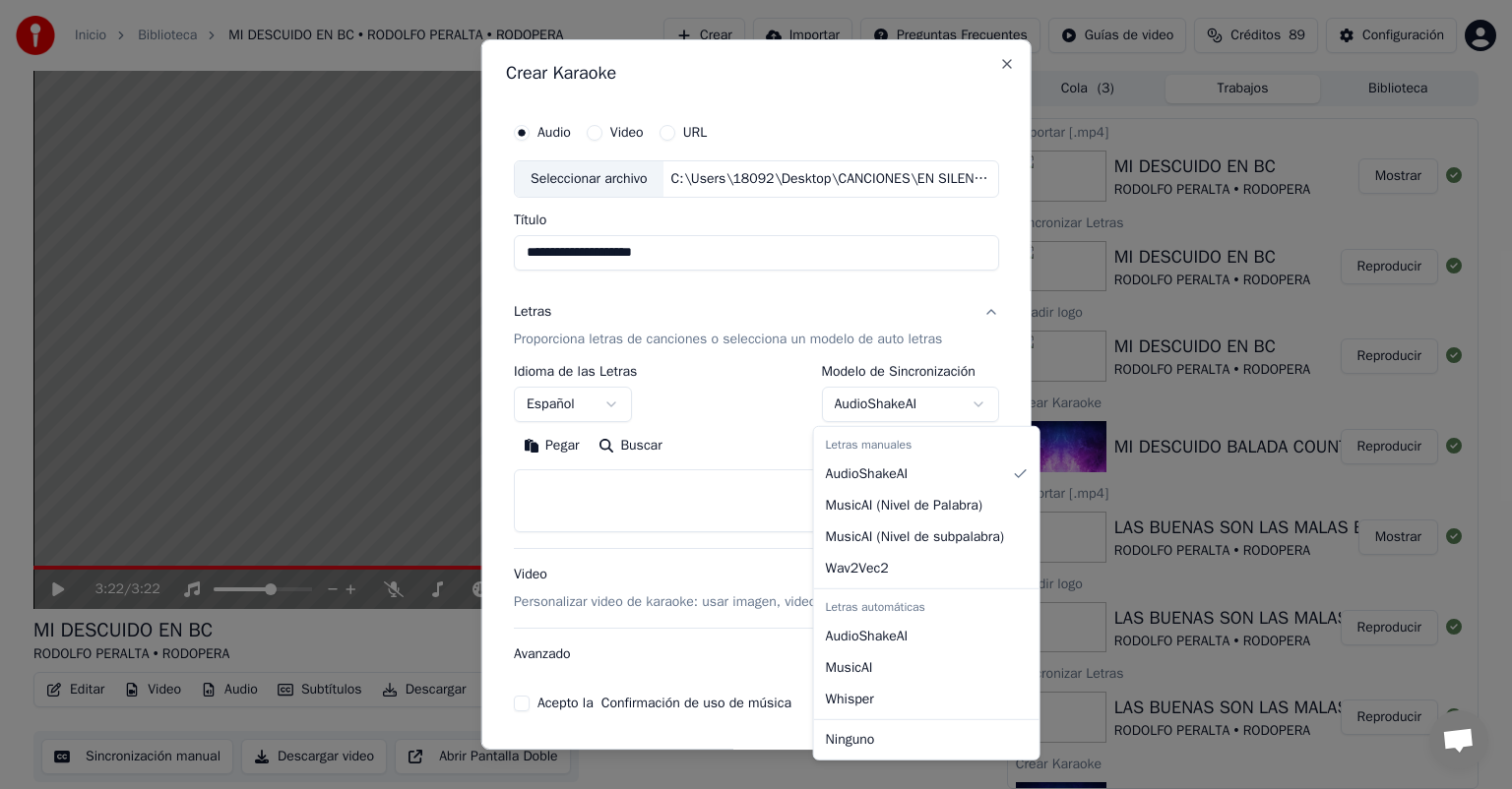 click on "Inicio Biblioteca MI DESCUIDO EN BC • RODOLFO PERALTA • RODOPERA Crear Importar Preguntas Frecuentes Guías de video Créditos 89 Configuración 3:22  /  3:22 MI DESCUIDO EN BC RODOLFO PERALTA • RODOPERA BPM 140 Tonalidad E Editar Video Audio Subtítulos Descargar Biblioteca en la nube Sincronización manual Descargar video Abrir Pantalla Doble Cola ( 3 ) Trabajos Biblioteca Exportar [.mp4] MI DESCUIDO EN BC RODOLFO PERALTA • RODOPERA Mostrar Sincronizar Letras MI DESCUIDO EN BC RODOLFO PERALTA • RODOPERA Reproducir Añadir logo MI DESCUIDO EN BC RODOLFO PERALTA • RODOPERA Reproducir Crear Karaoke MI DESCUIDO BALADA COUNTRY Reproducir Exportar [.mp4] LAS BUENAS SON LAS MALAS EN SALSA RODOLFO PERALTA • RODOPERA Mostrar Añadir logo LAS BUENAS SON LAS MALAS EN SALSA RODOLFO PERALTA • RODOPERA Reproducir Sincronizar Letras LAS BUENAS SON LAS MALAS EN SALSA RODOLFO PERALTA • RODOPERA Reproducir Crear Karaoke LAS BUENAS SON LAS MALAS (2) SALSA FINAL FINAL 1 Reproducir Exportar [.mp4] Mostrar URL" at bounding box center [756, 394] 